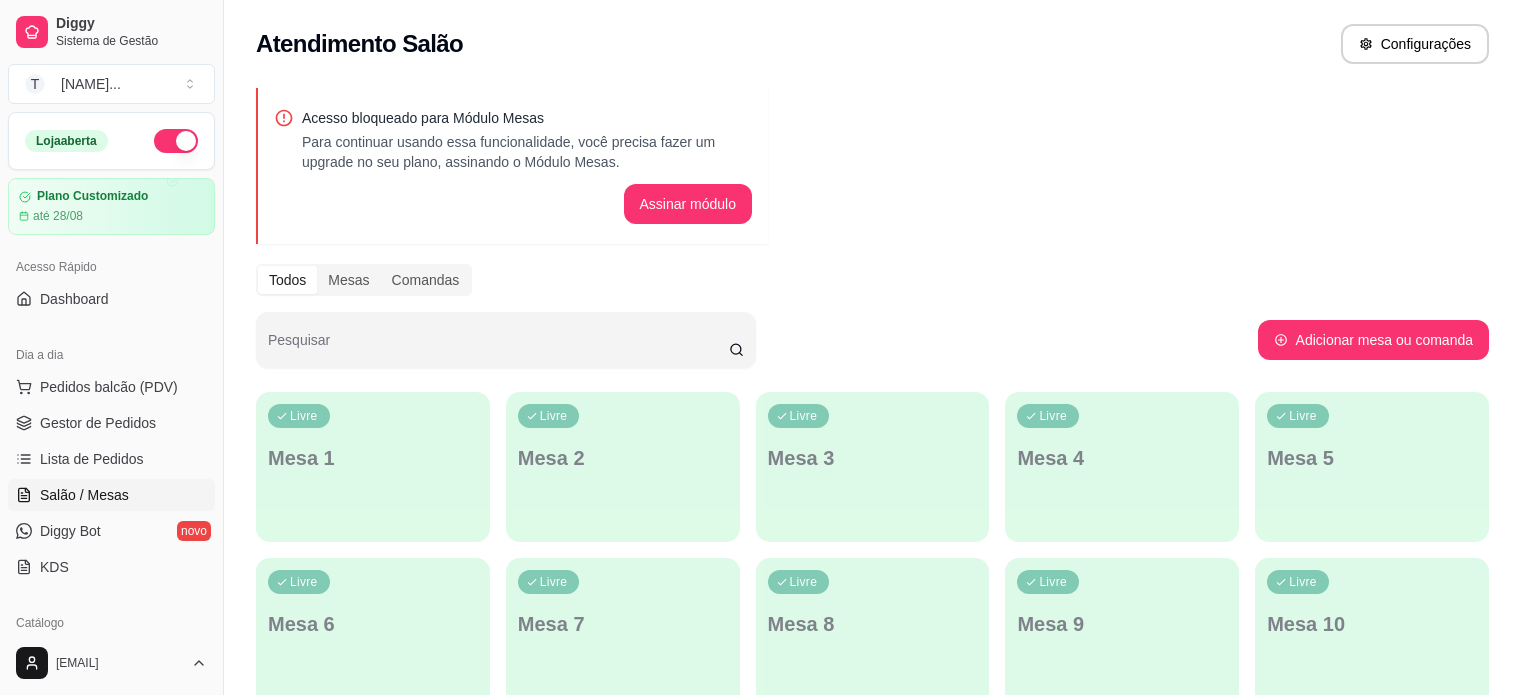 scroll, scrollTop: 0, scrollLeft: 0, axis: both 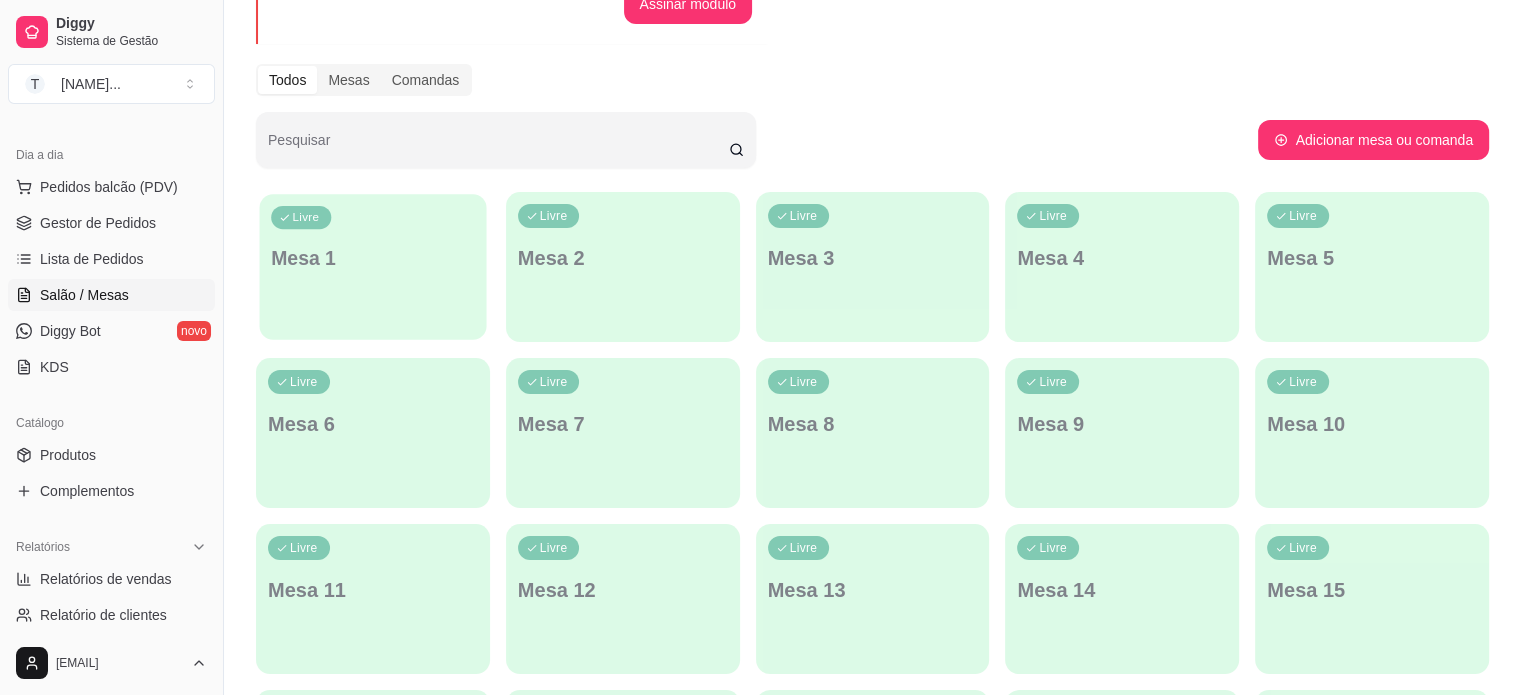 click on "Livre Mesa 1" at bounding box center (373, 255) 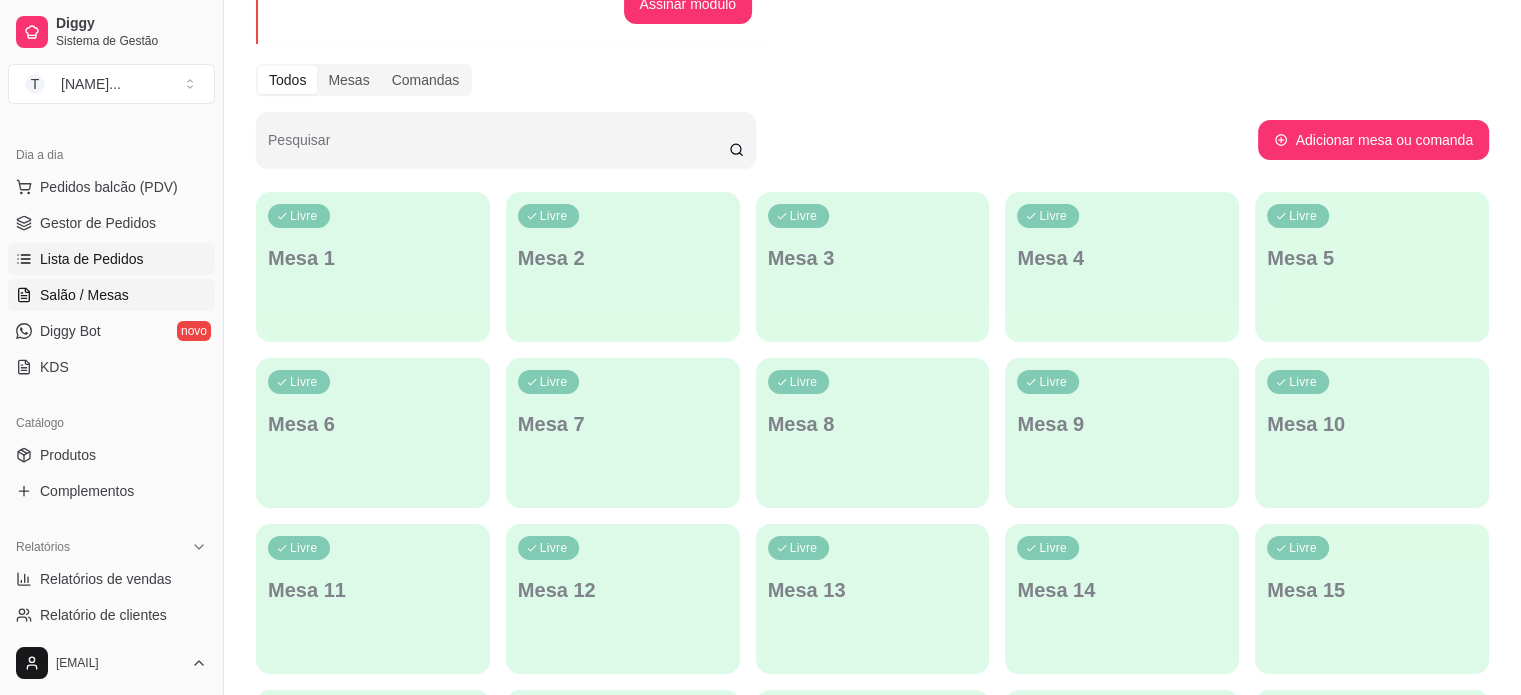 click on "Lista de Pedidos" at bounding box center [92, 259] 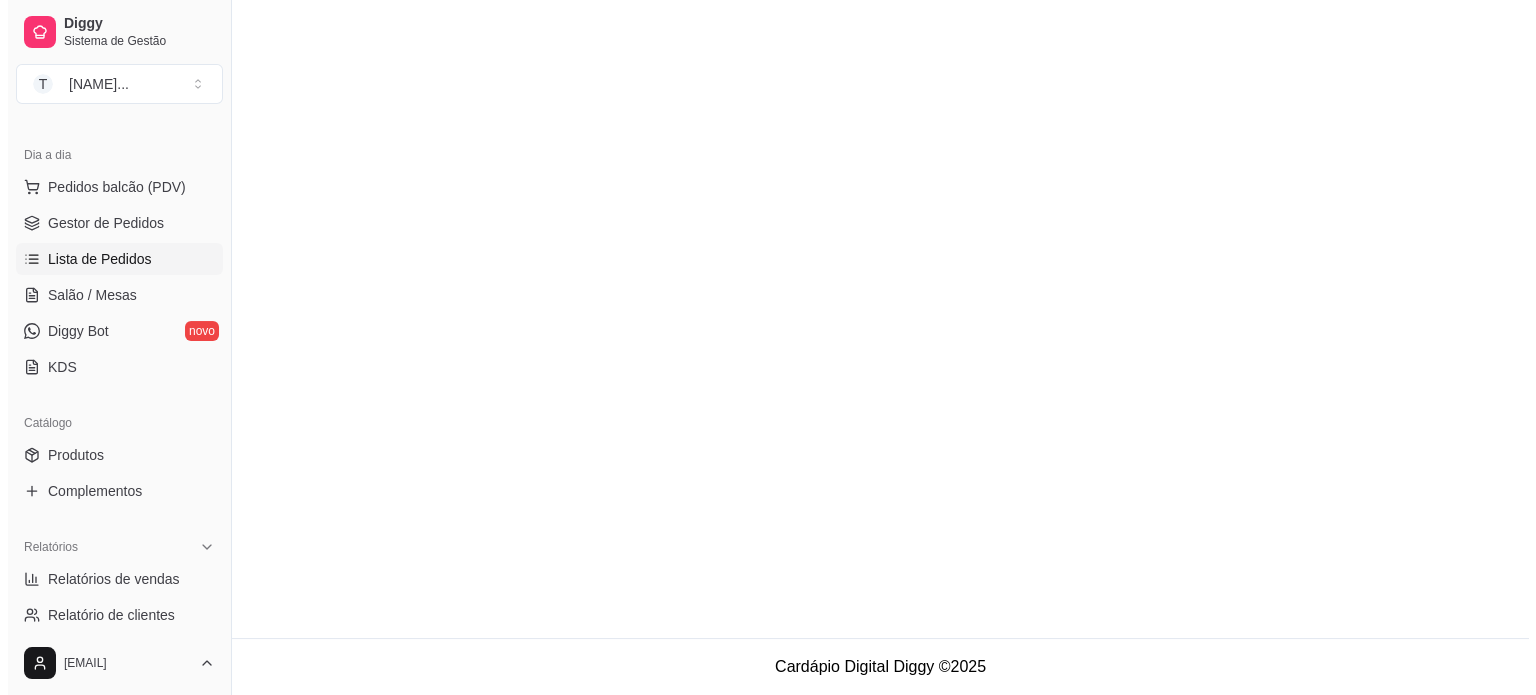 scroll, scrollTop: 0, scrollLeft: 0, axis: both 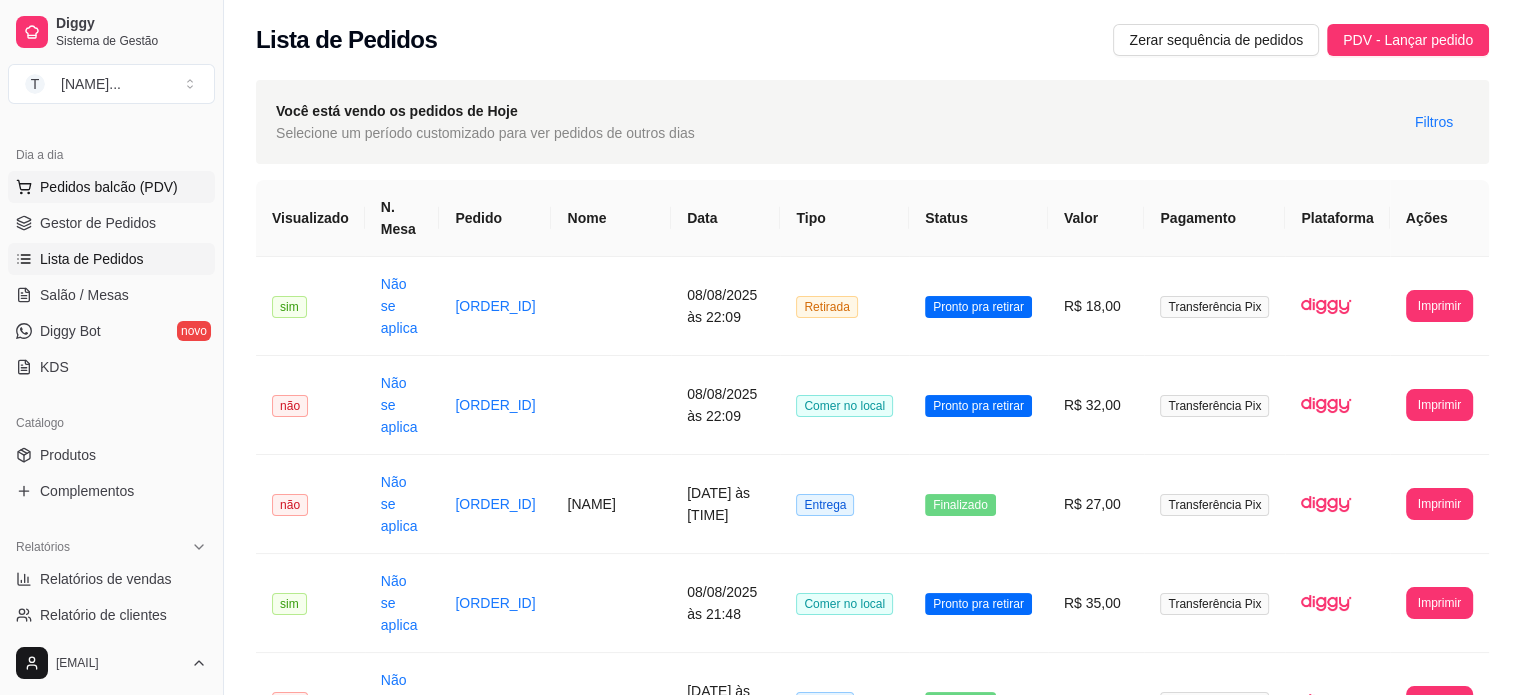 click on "Pedidos balcão (PDV)" at bounding box center [109, 187] 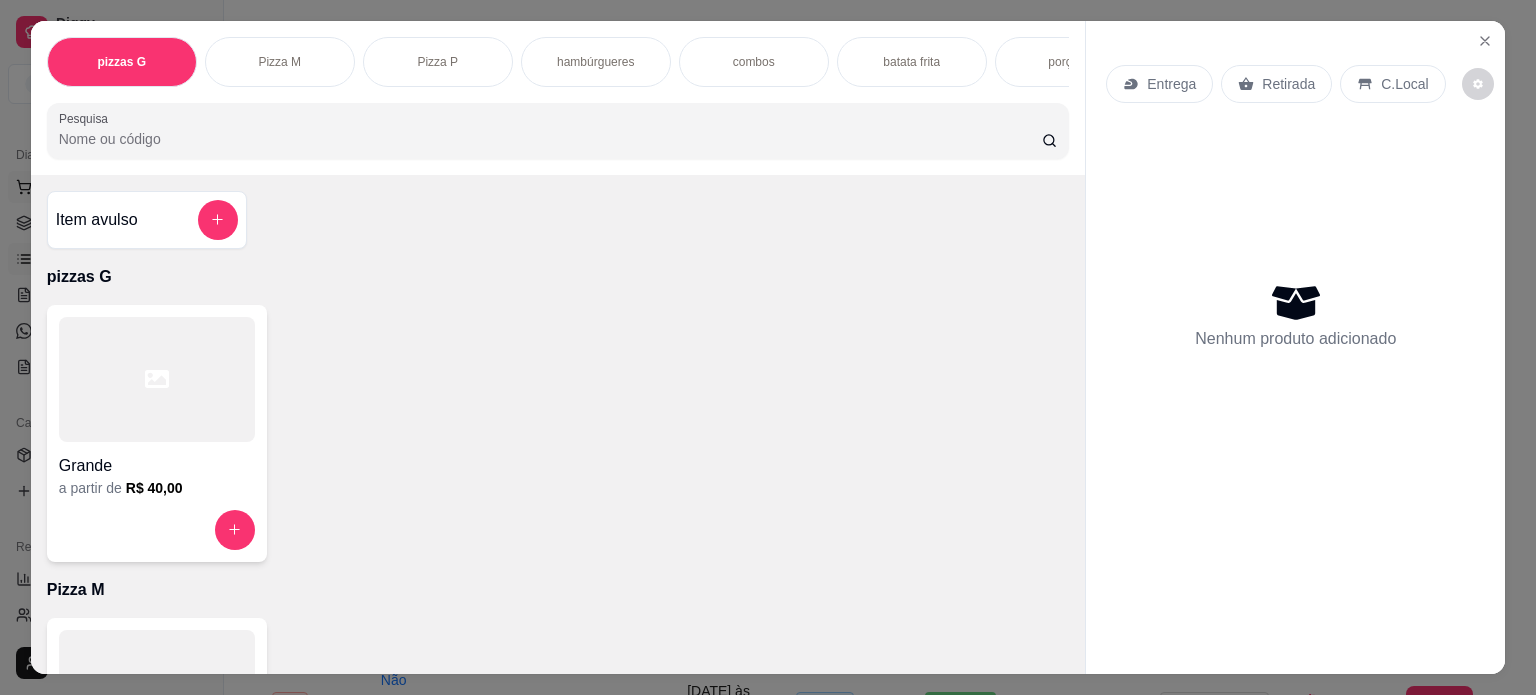 click on "pizzas G Pizza M Pizza P hambúrgueres combos batata frita porções sucos bebidas "refrigerantes" pizza GG jarra de suco  Pesquisa" at bounding box center (558, 98) 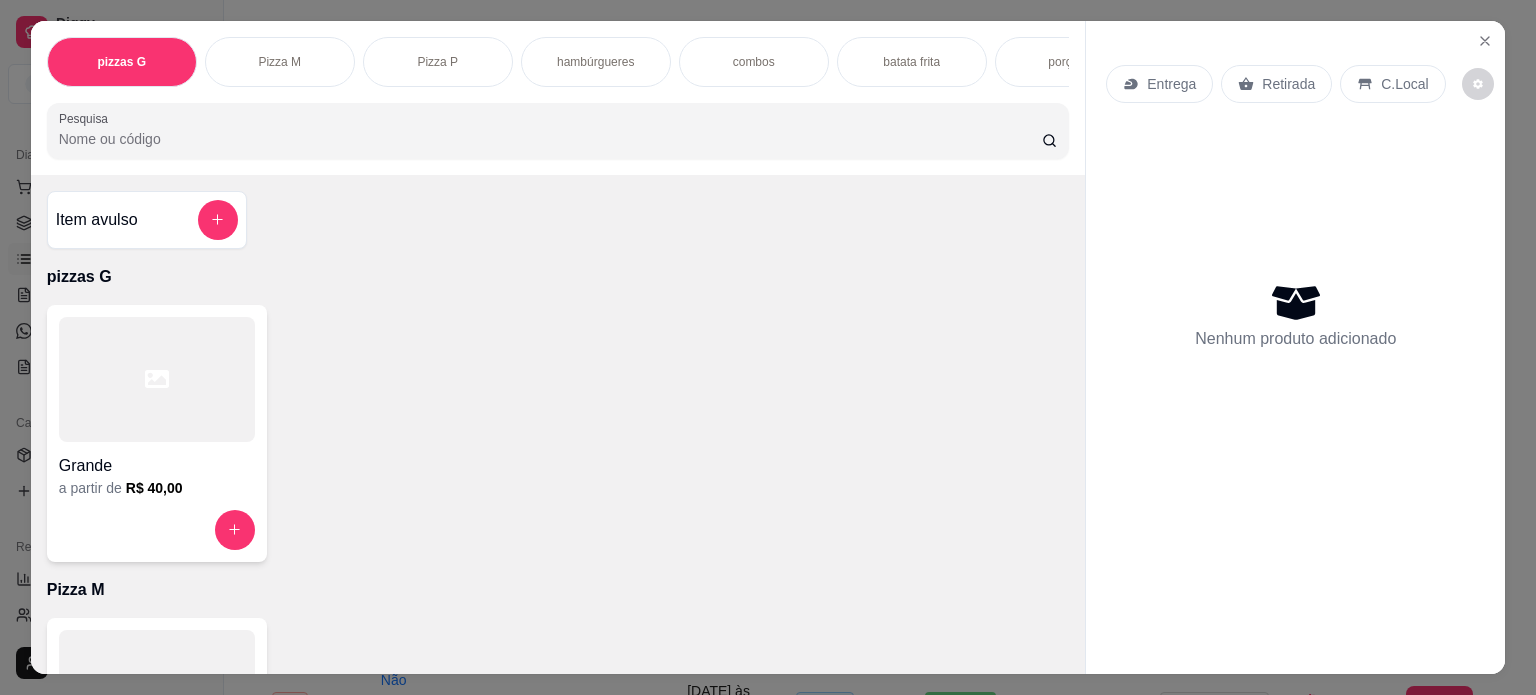 click on "Pizza P" at bounding box center (437, 62) 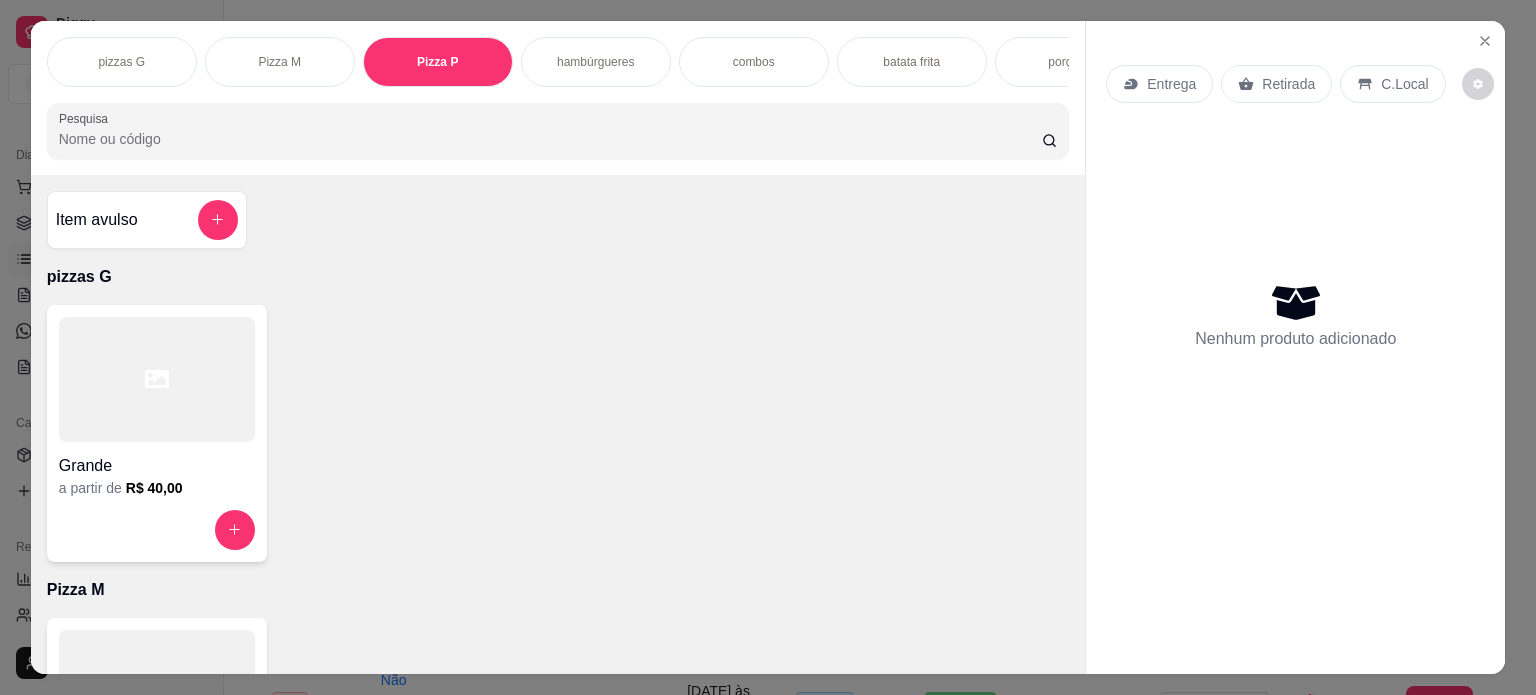 scroll, scrollTop: 716, scrollLeft: 0, axis: vertical 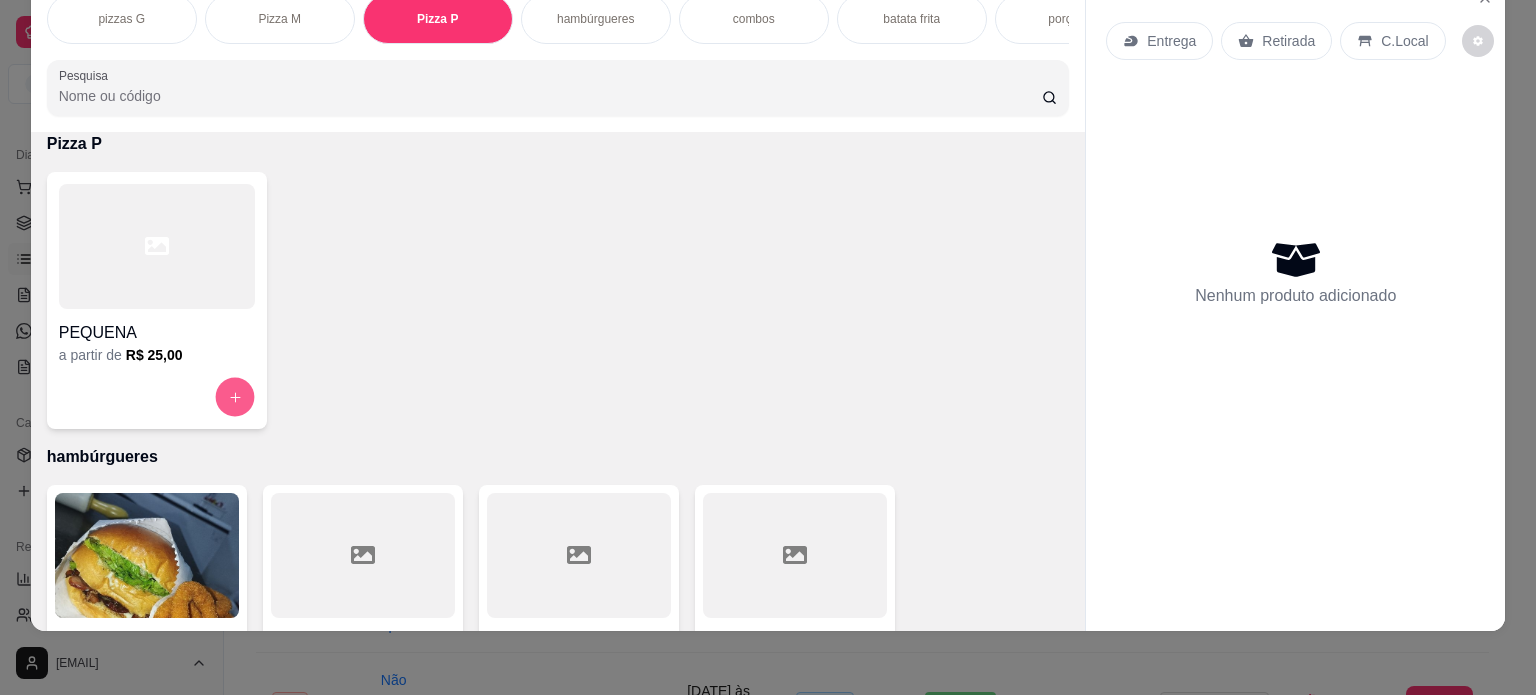 click 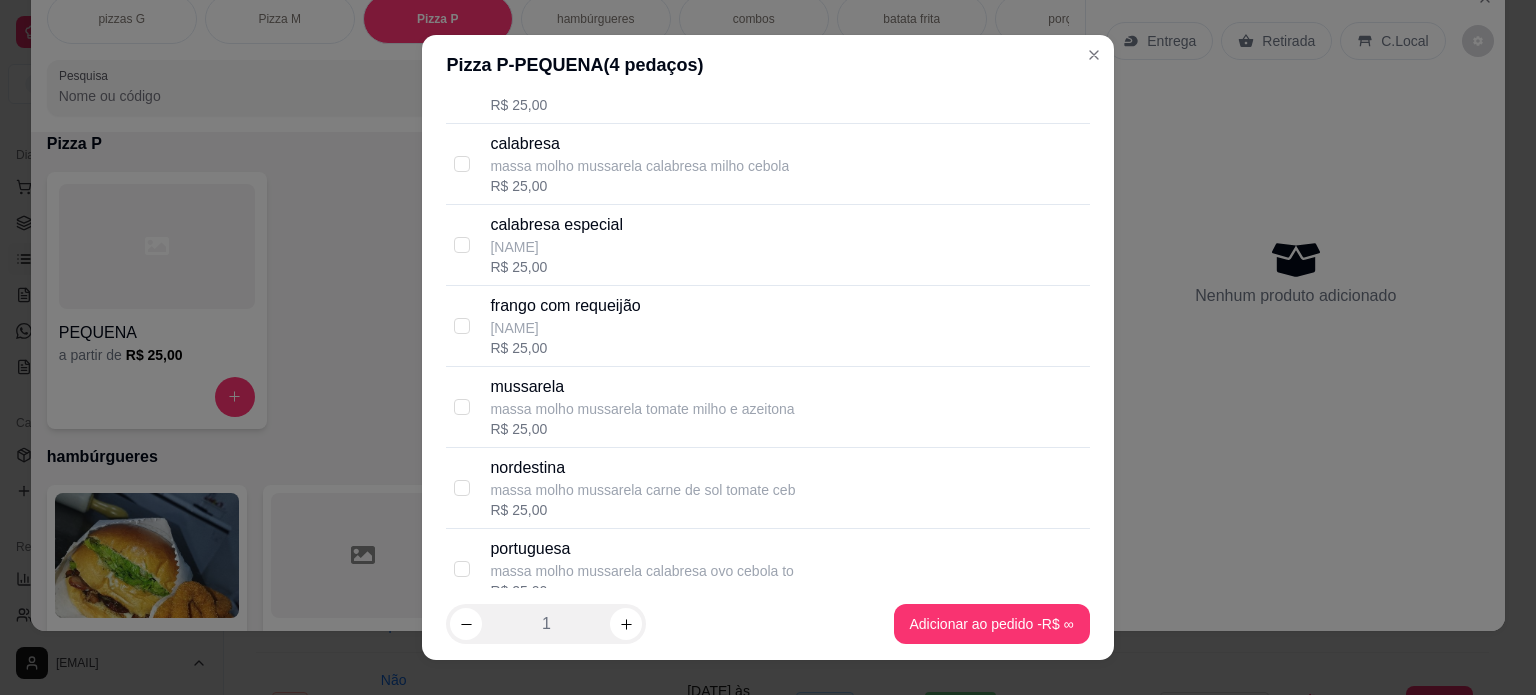 scroll, scrollTop: 400, scrollLeft: 0, axis: vertical 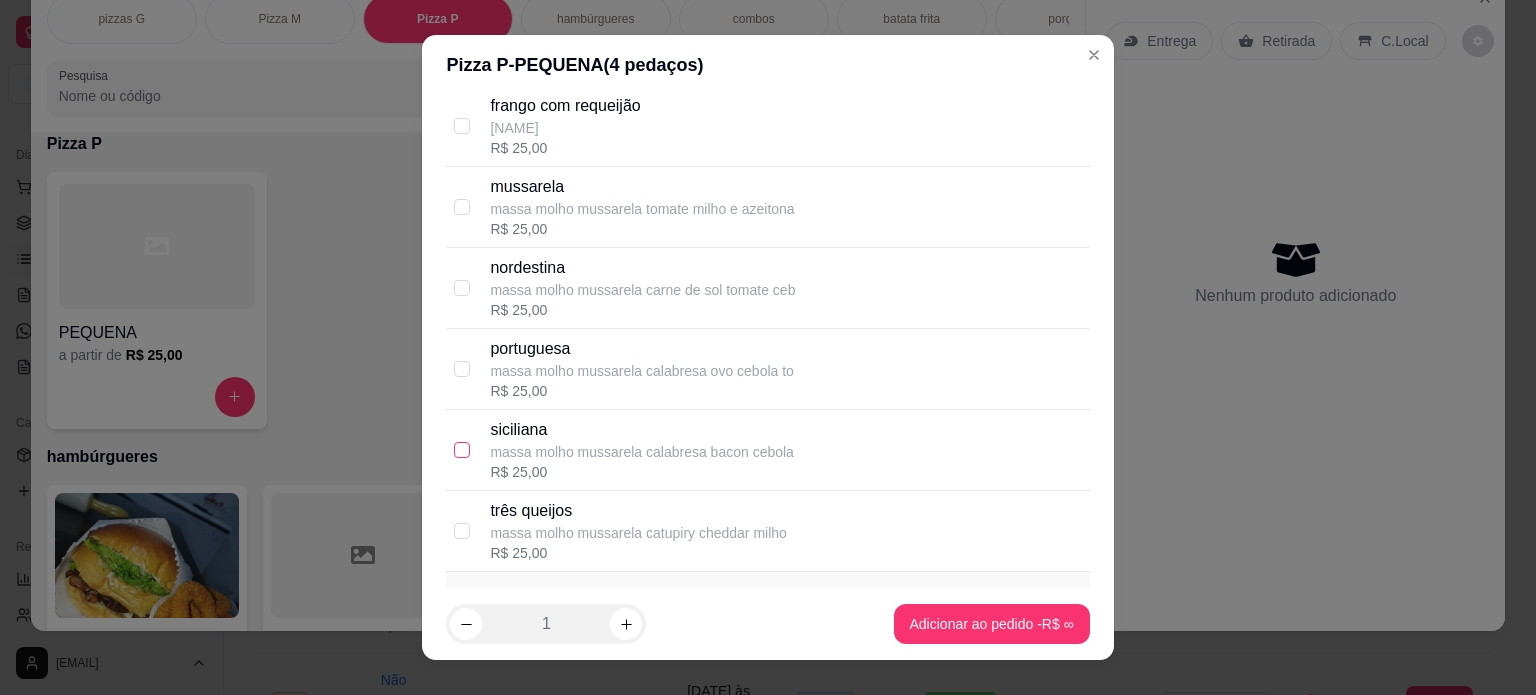 click at bounding box center (462, 450) 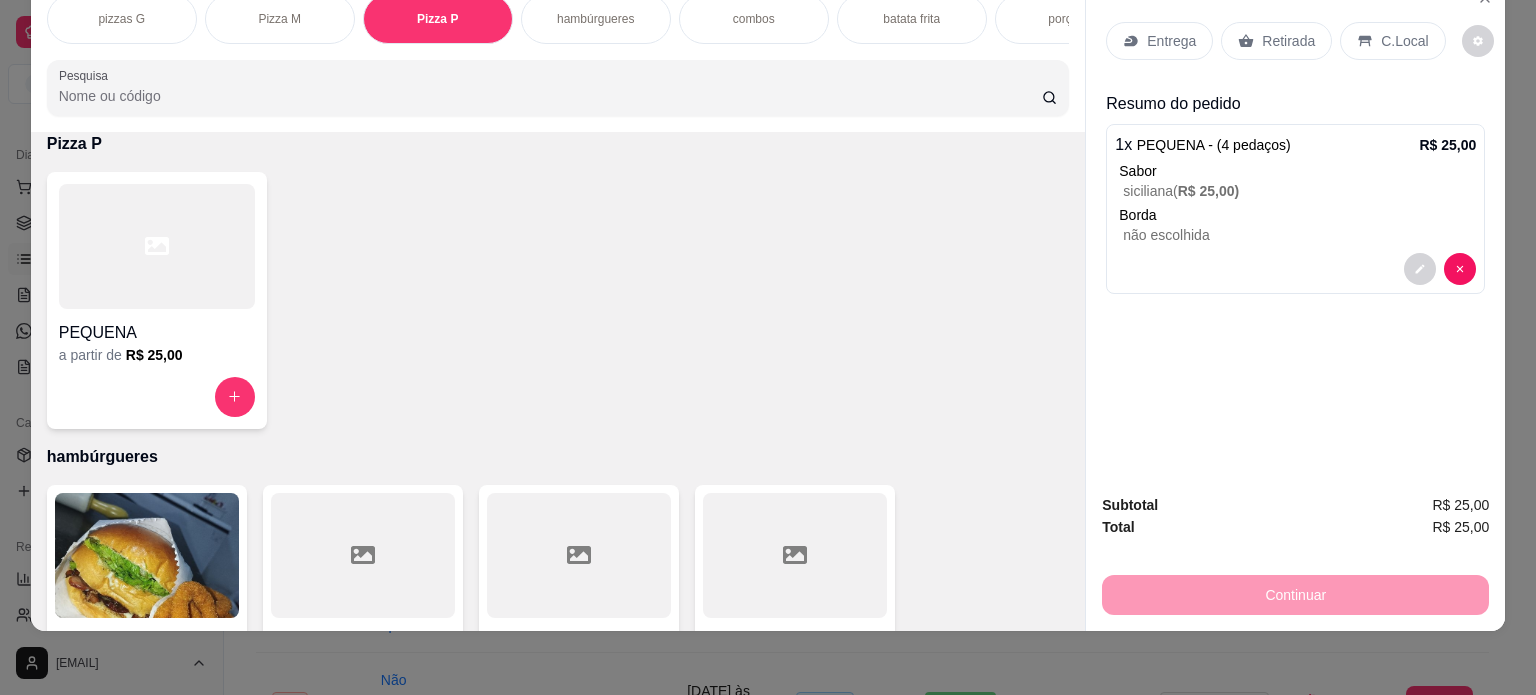 click on "Entrega" at bounding box center [1171, 41] 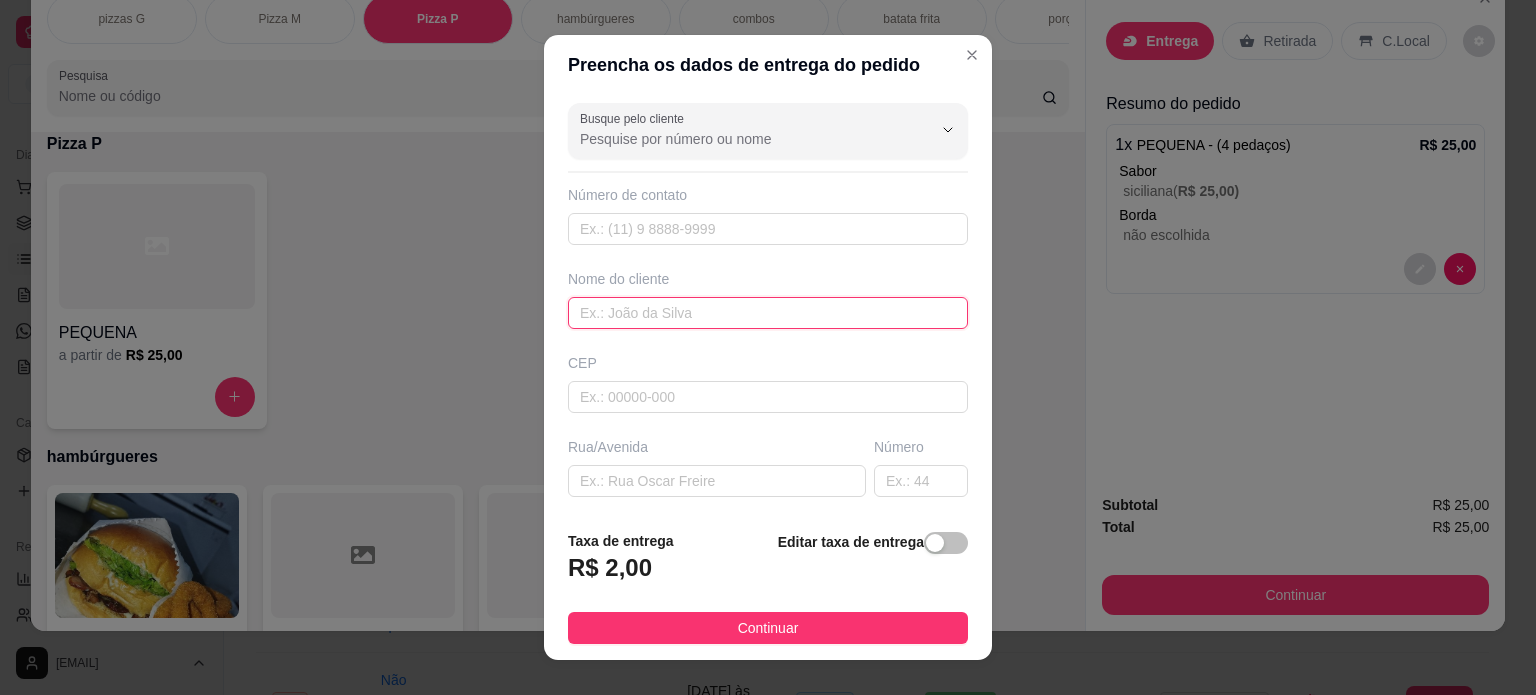 click at bounding box center [768, 313] 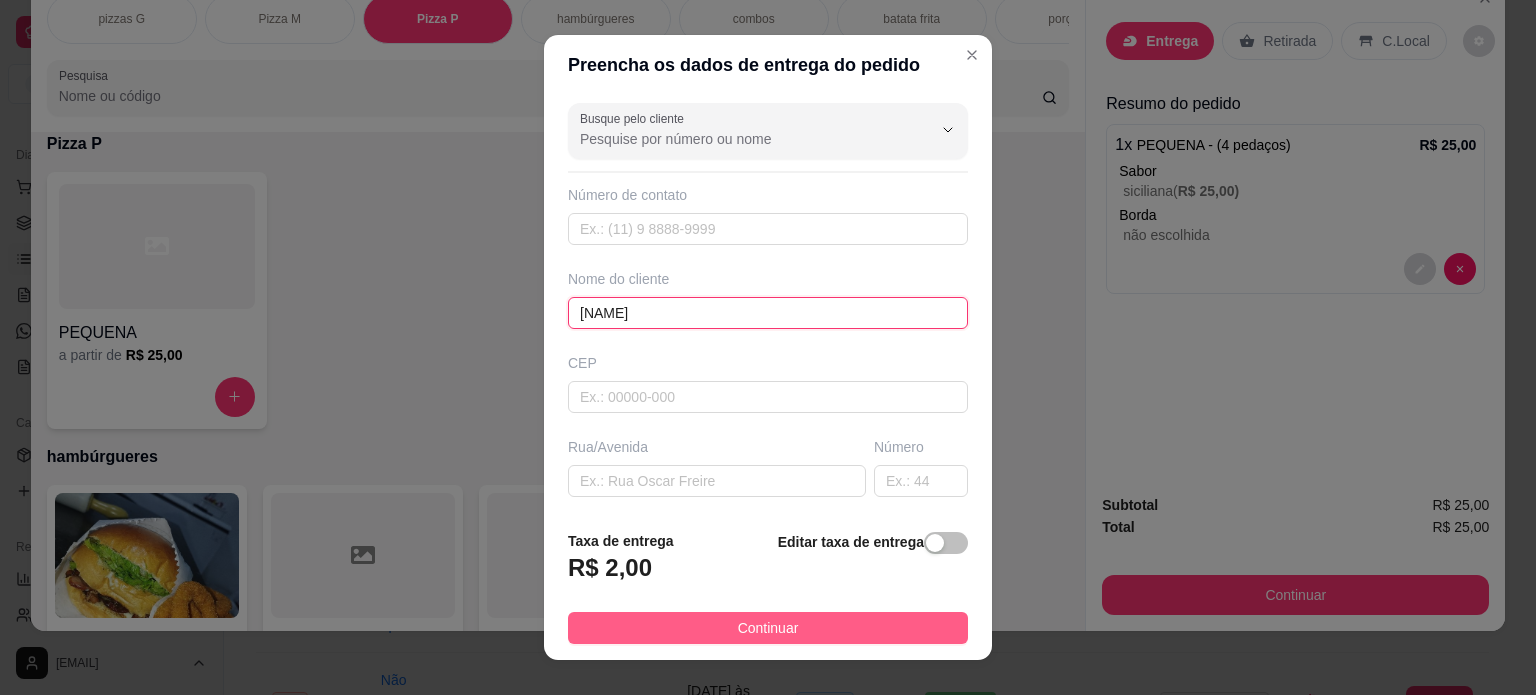 type on "[NAME]" 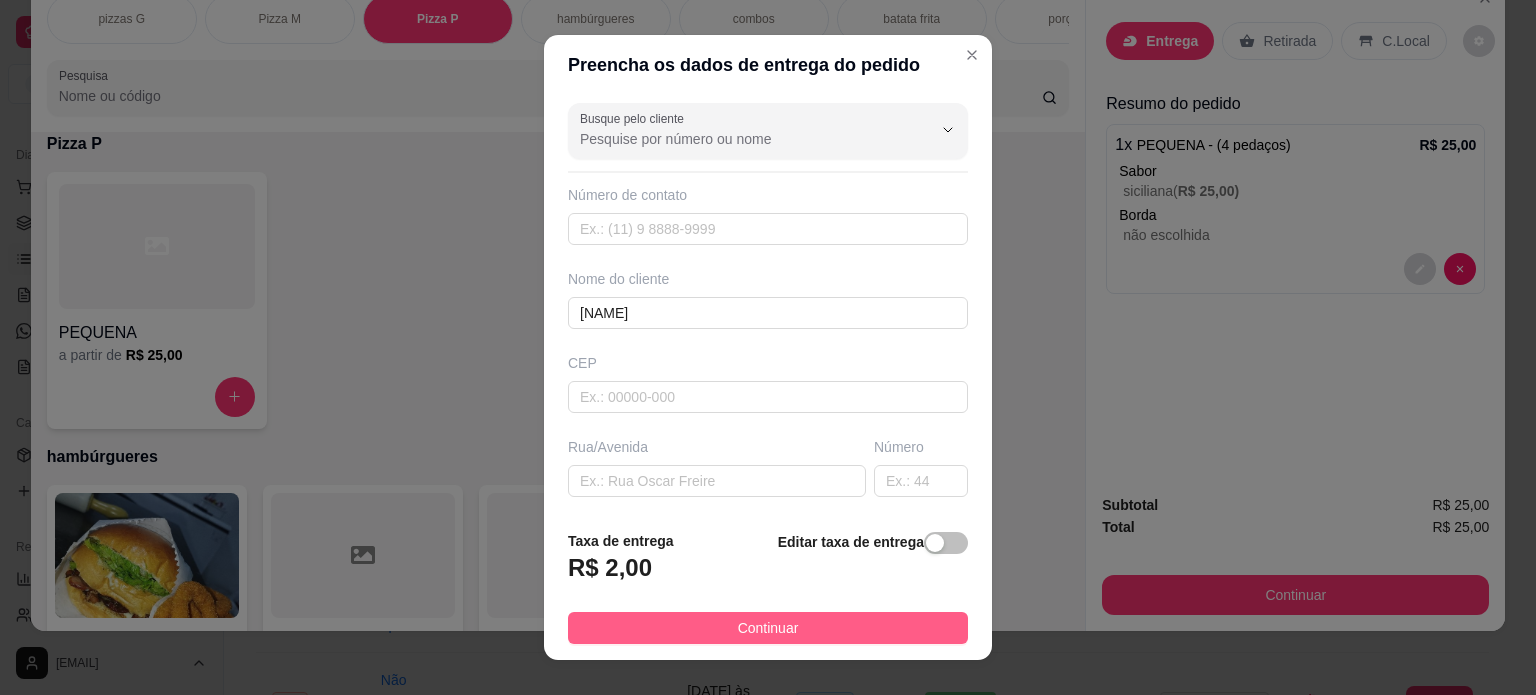 drag, startPoint x: 753, startPoint y: 623, endPoint x: 852, endPoint y: 615, distance: 99.32271 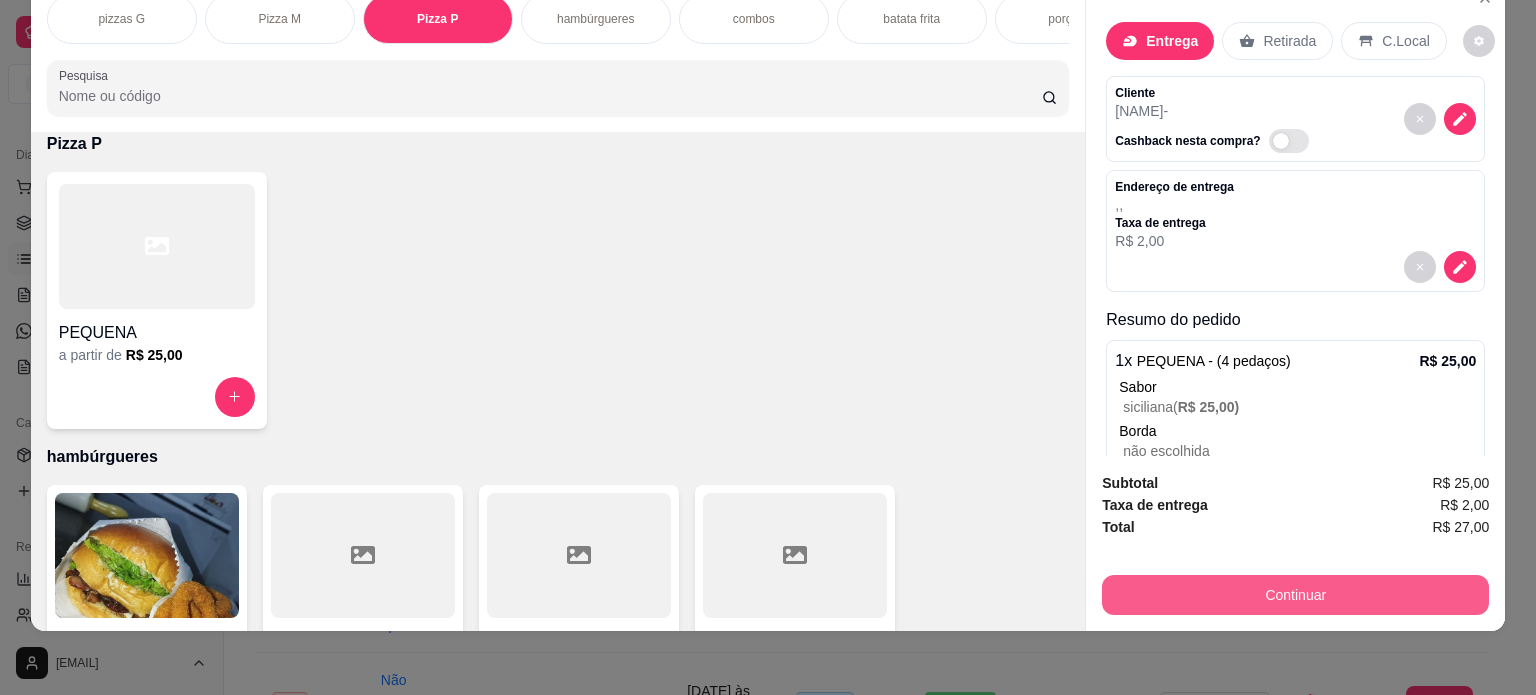 click on "Continuar" at bounding box center (1295, 595) 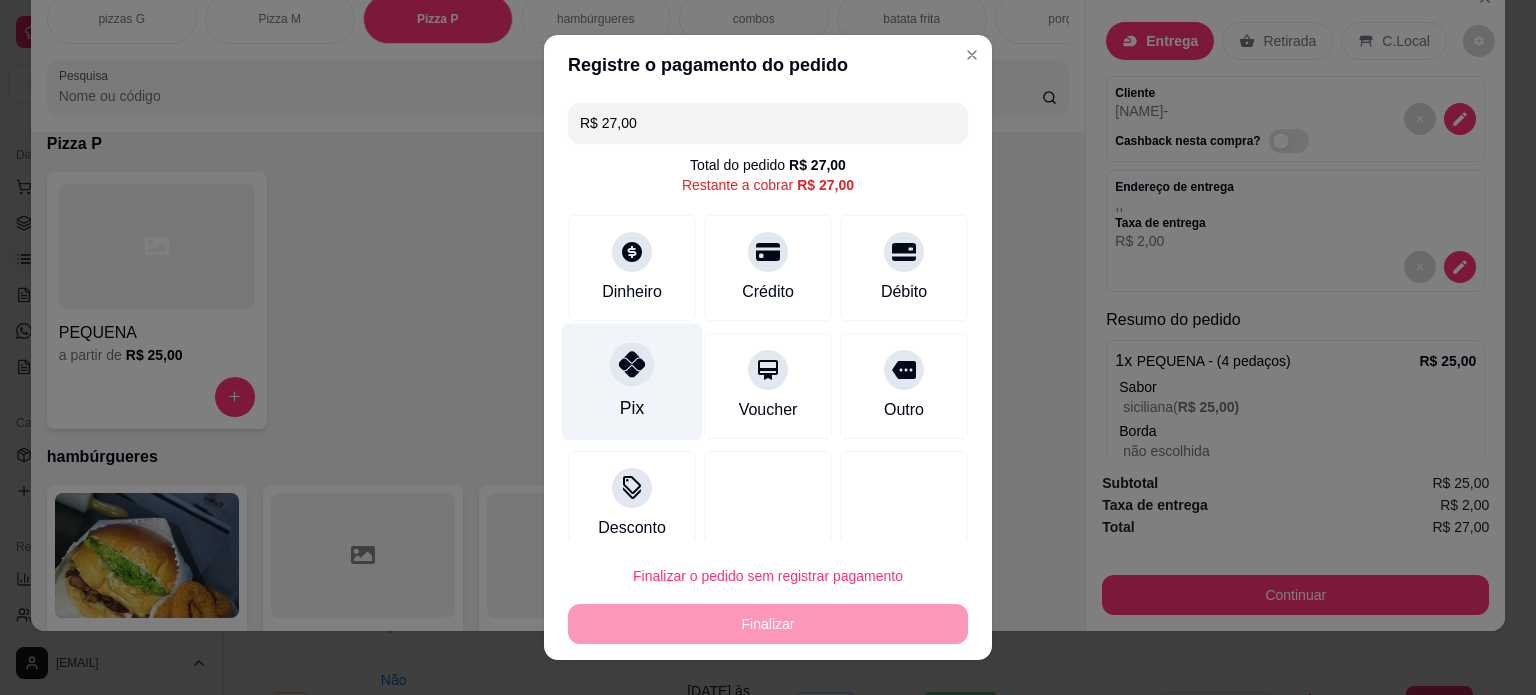 click on "Pix" at bounding box center [632, 381] 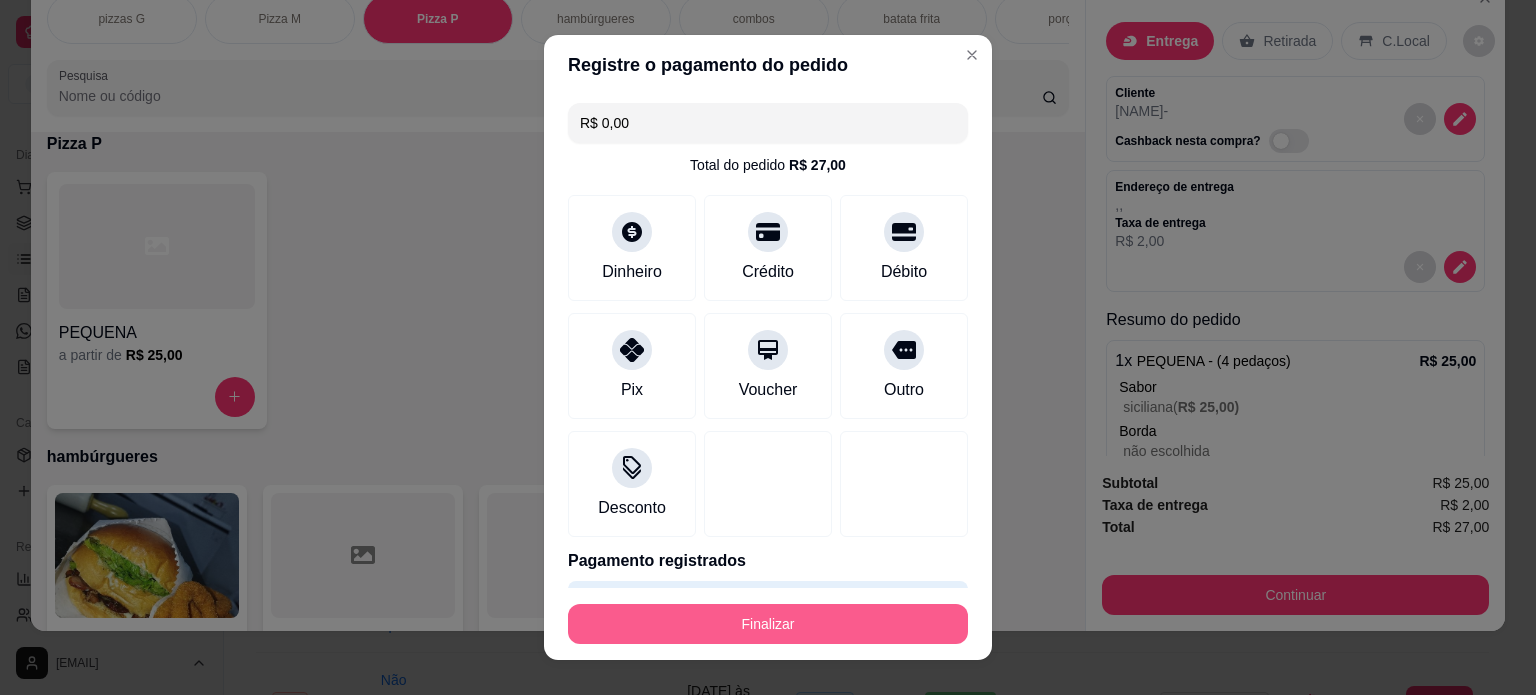 click on "Finalizar" at bounding box center [768, 624] 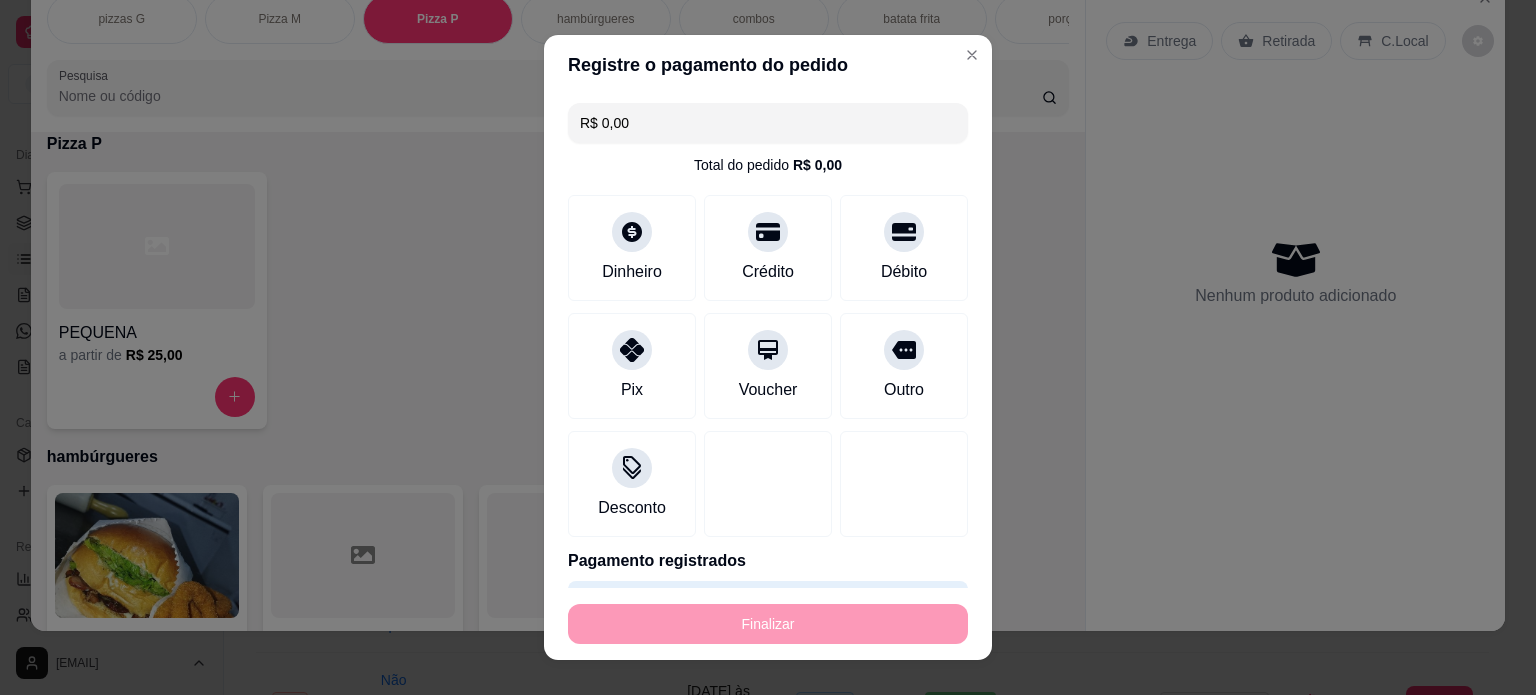 type on "-R$ 27,00" 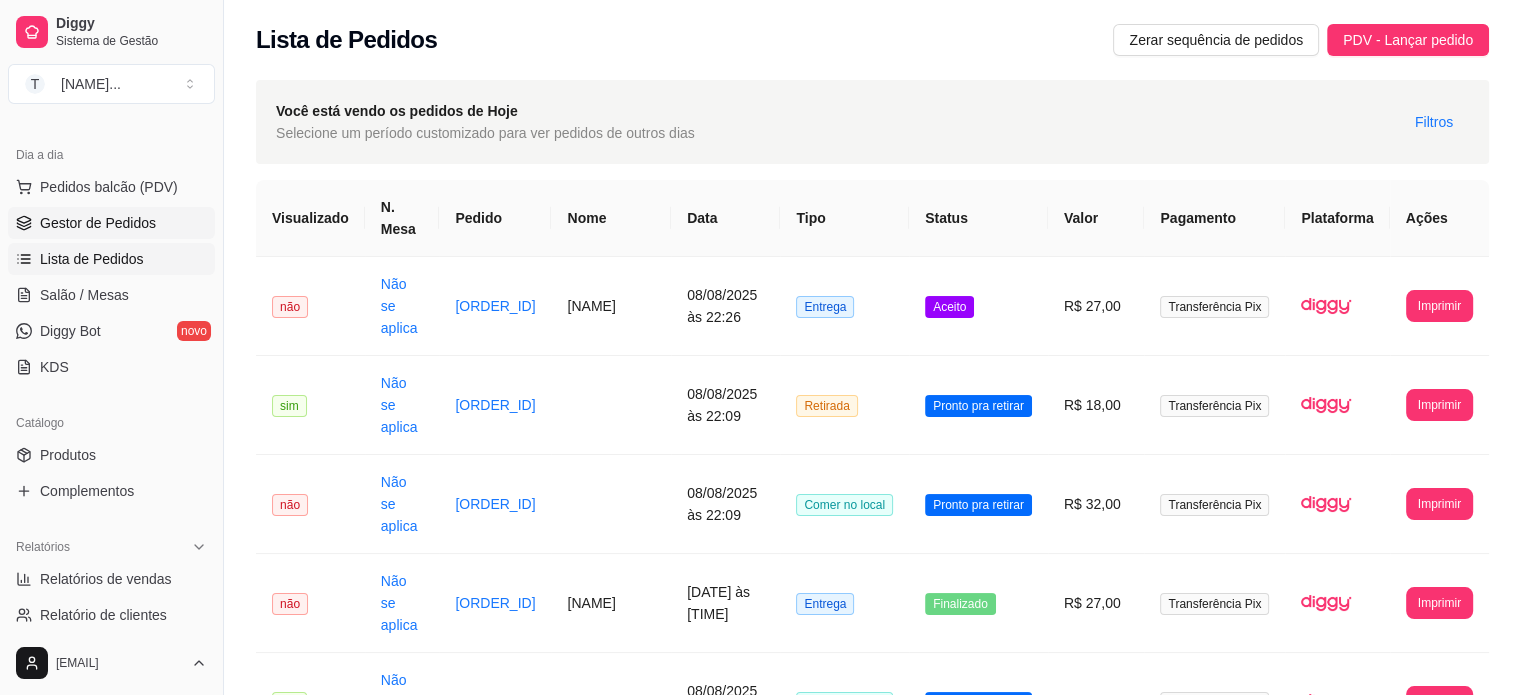 click on "Gestor de Pedidos" at bounding box center [98, 223] 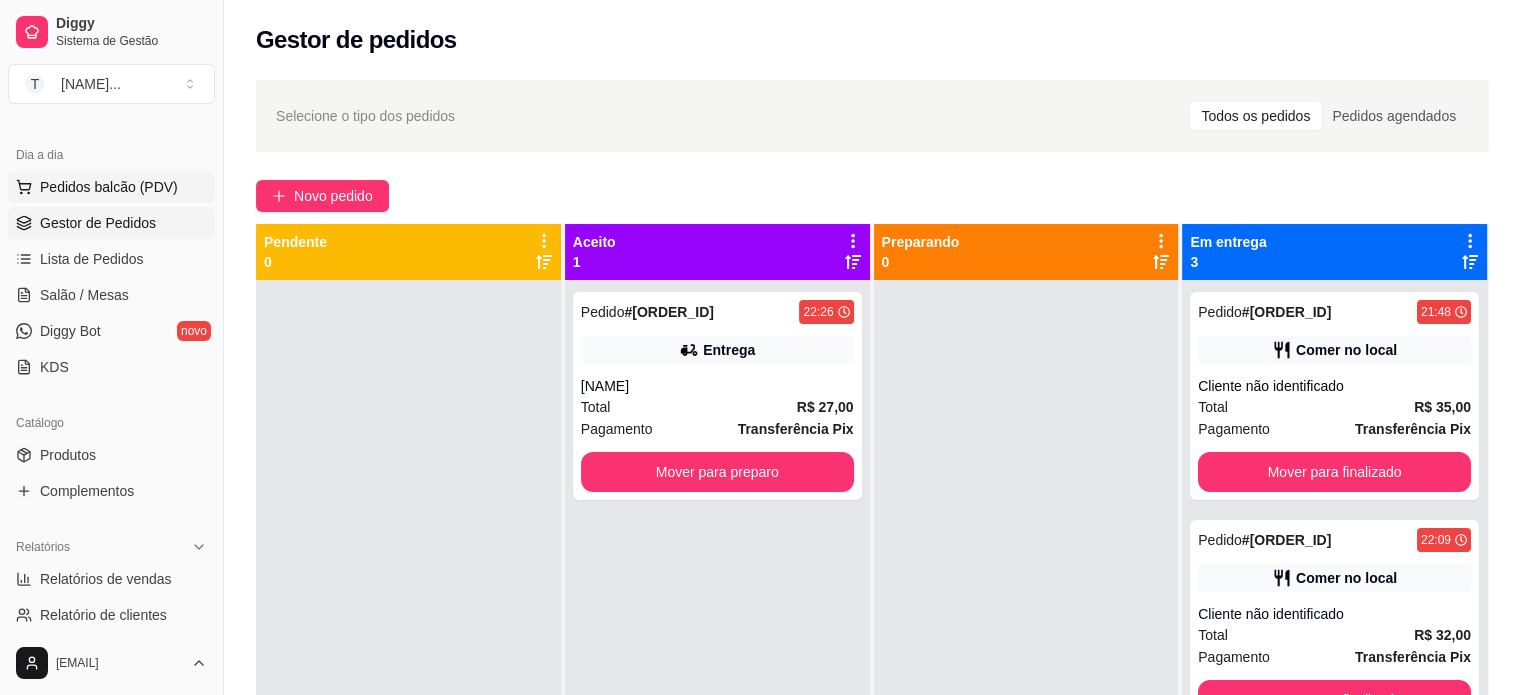 click on "Pedidos balcão (PDV)" at bounding box center (109, 187) 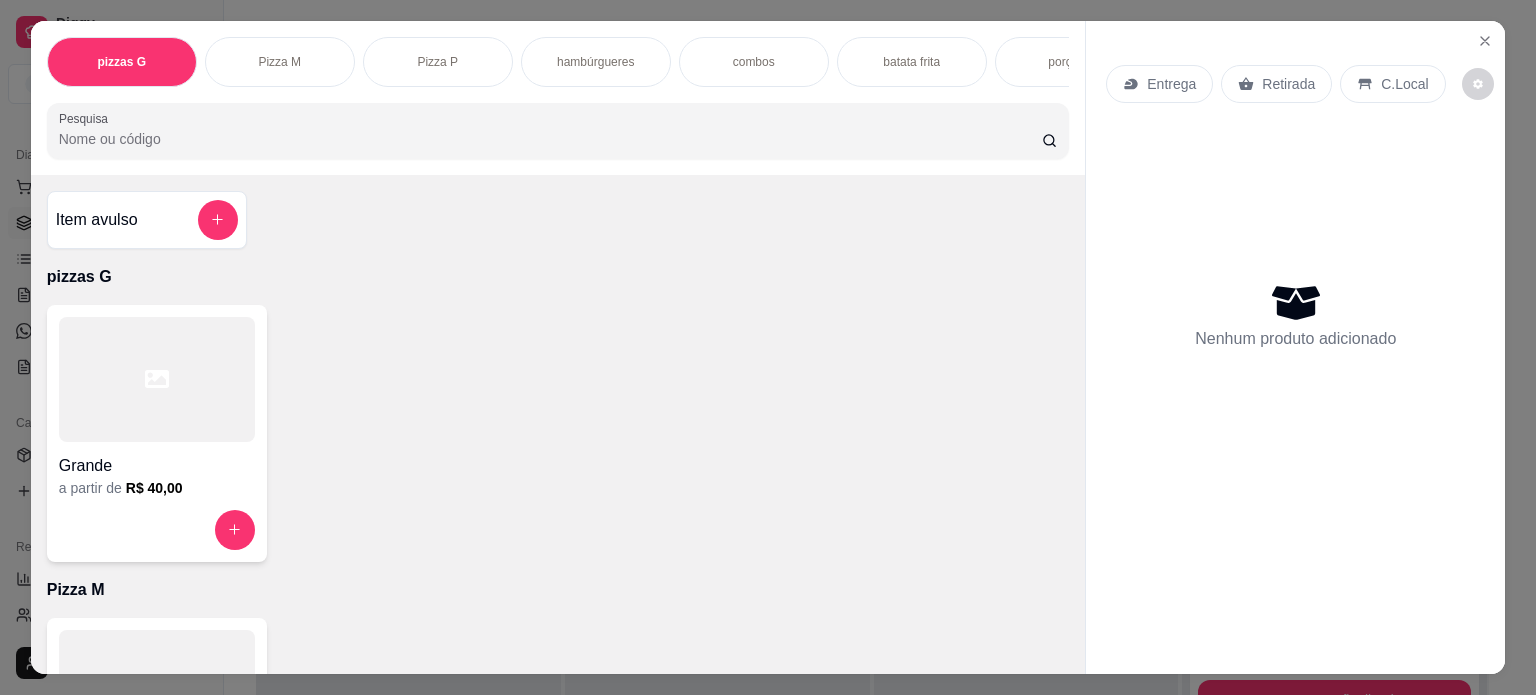 click on "hambúrgueres" at bounding box center [595, 62] 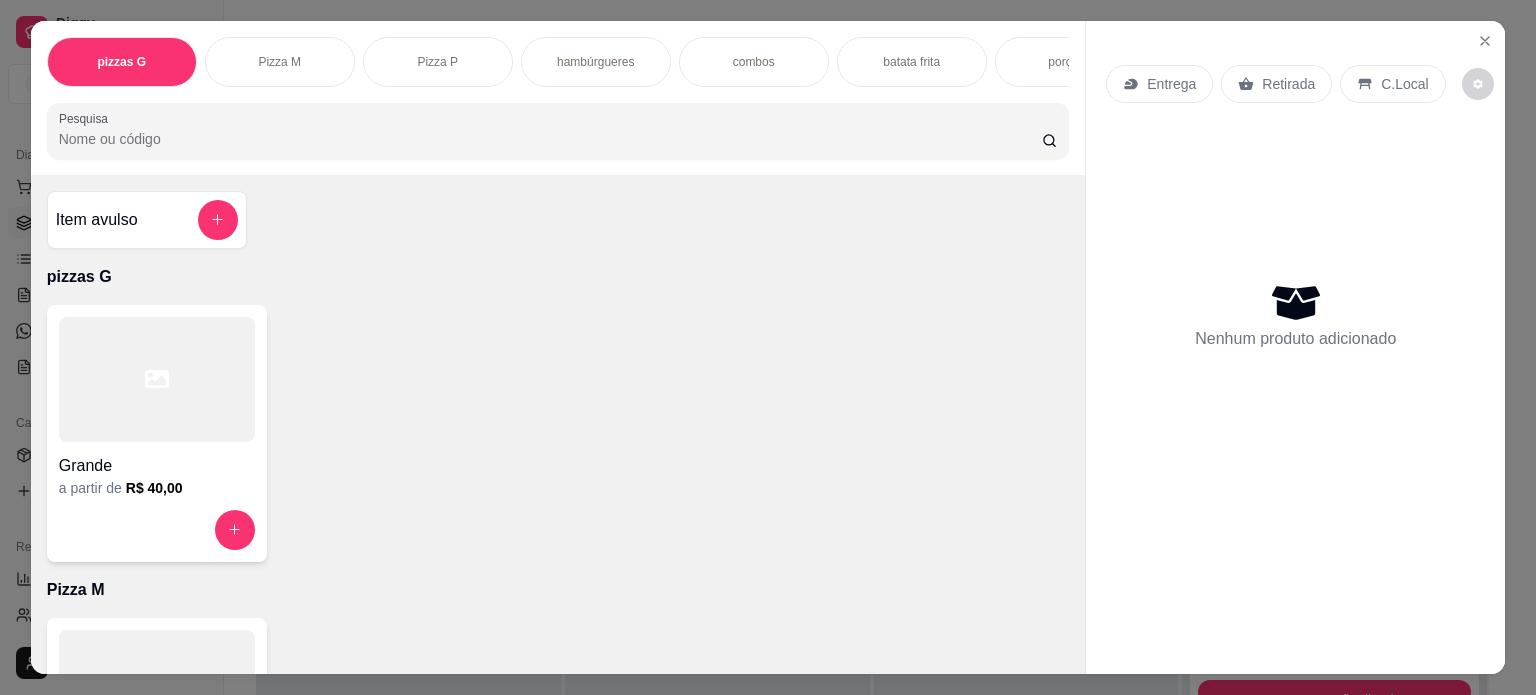 scroll, scrollTop: 1028, scrollLeft: 0, axis: vertical 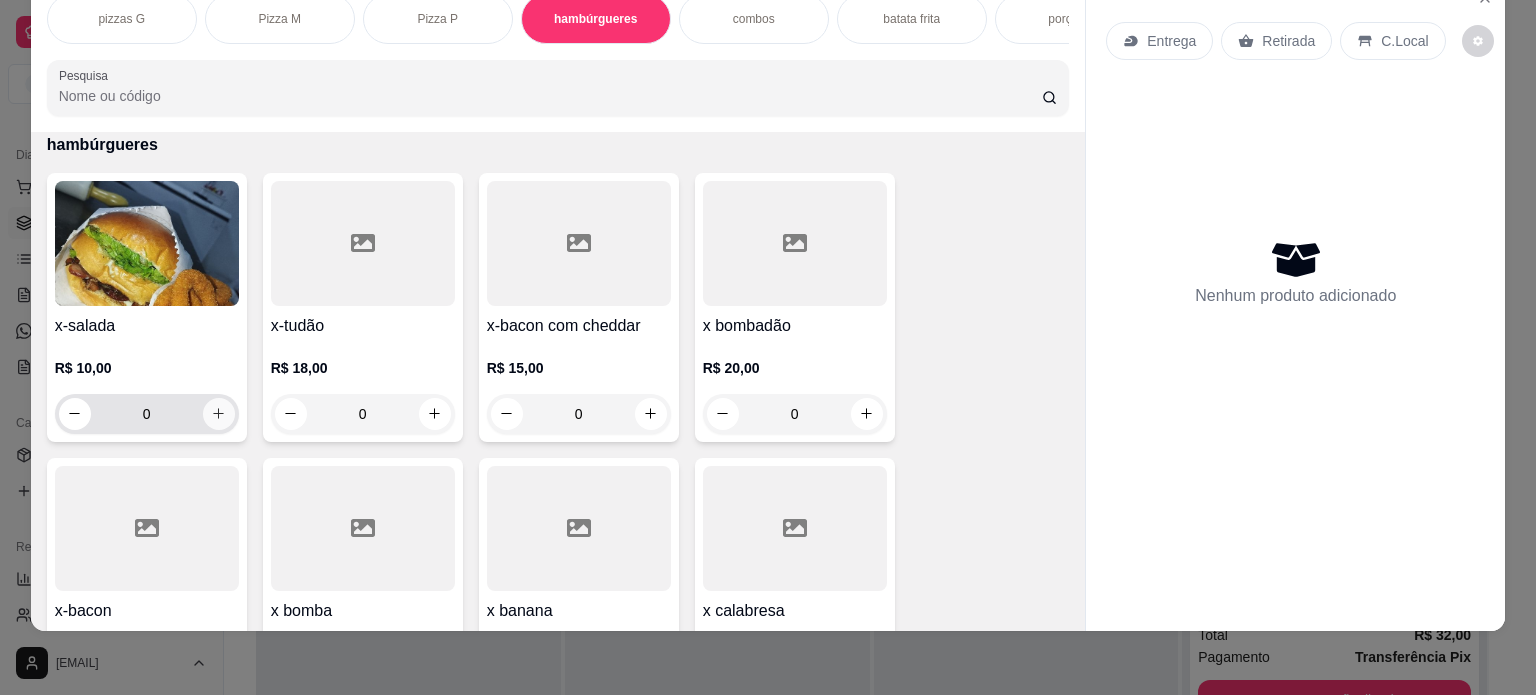 click at bounding box center (219, 414) 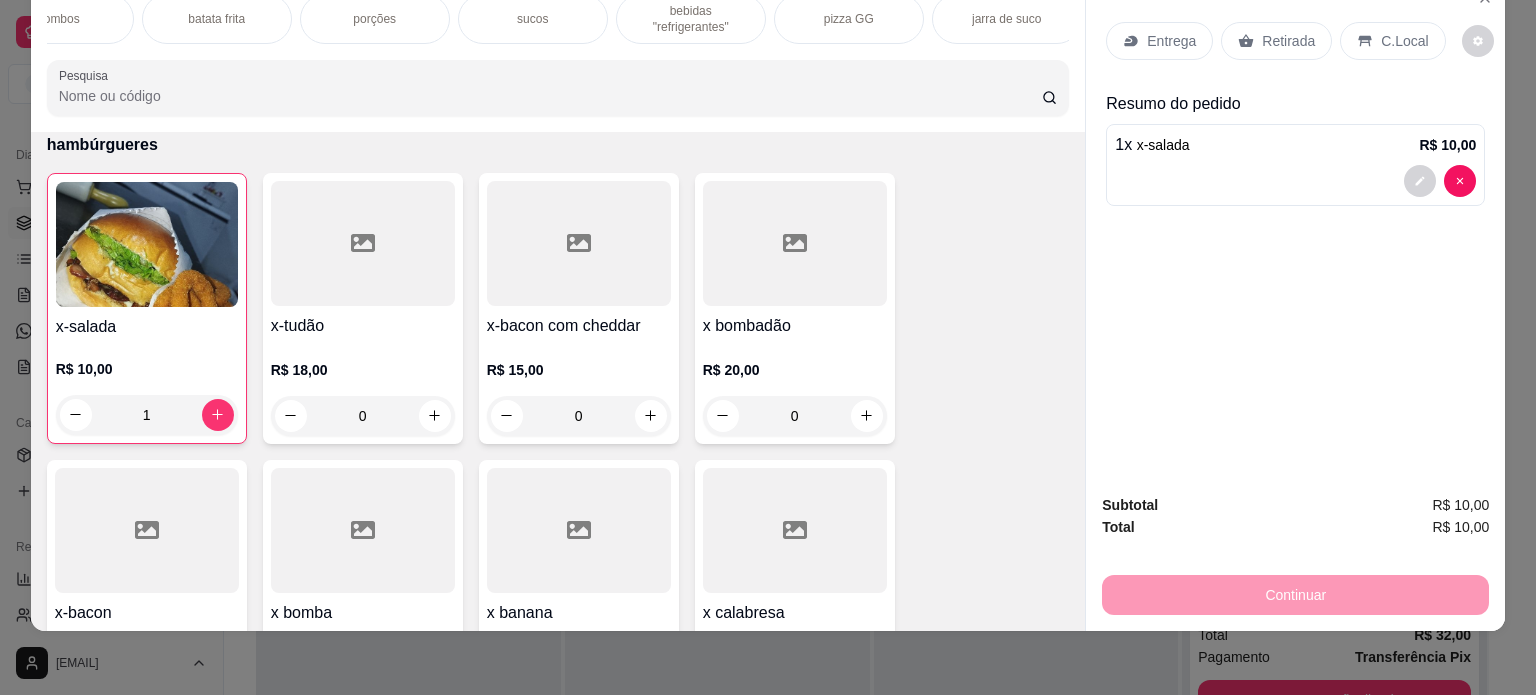 scroll, scrollTop: 0, scrollLeft: 707, axis: horizontal 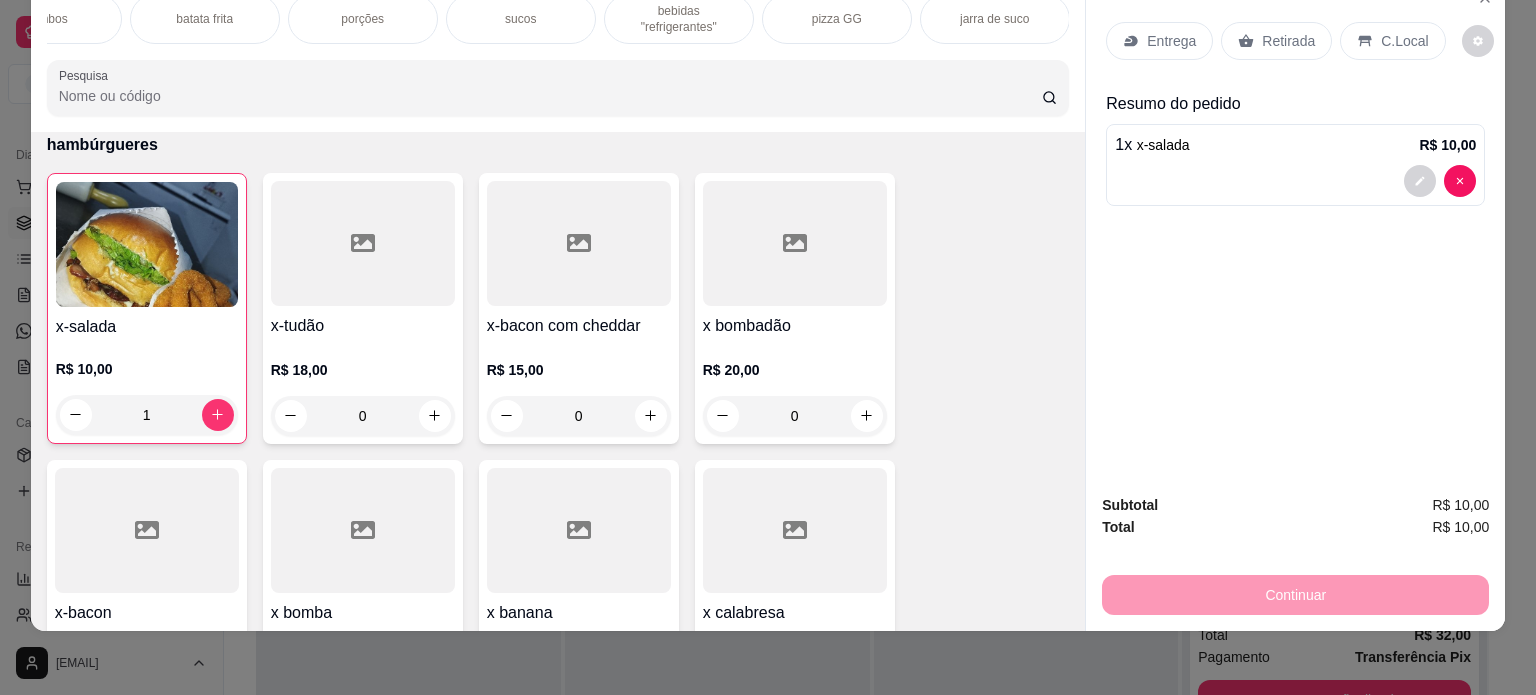 click on "sucos" at bounding box center [521, 19] 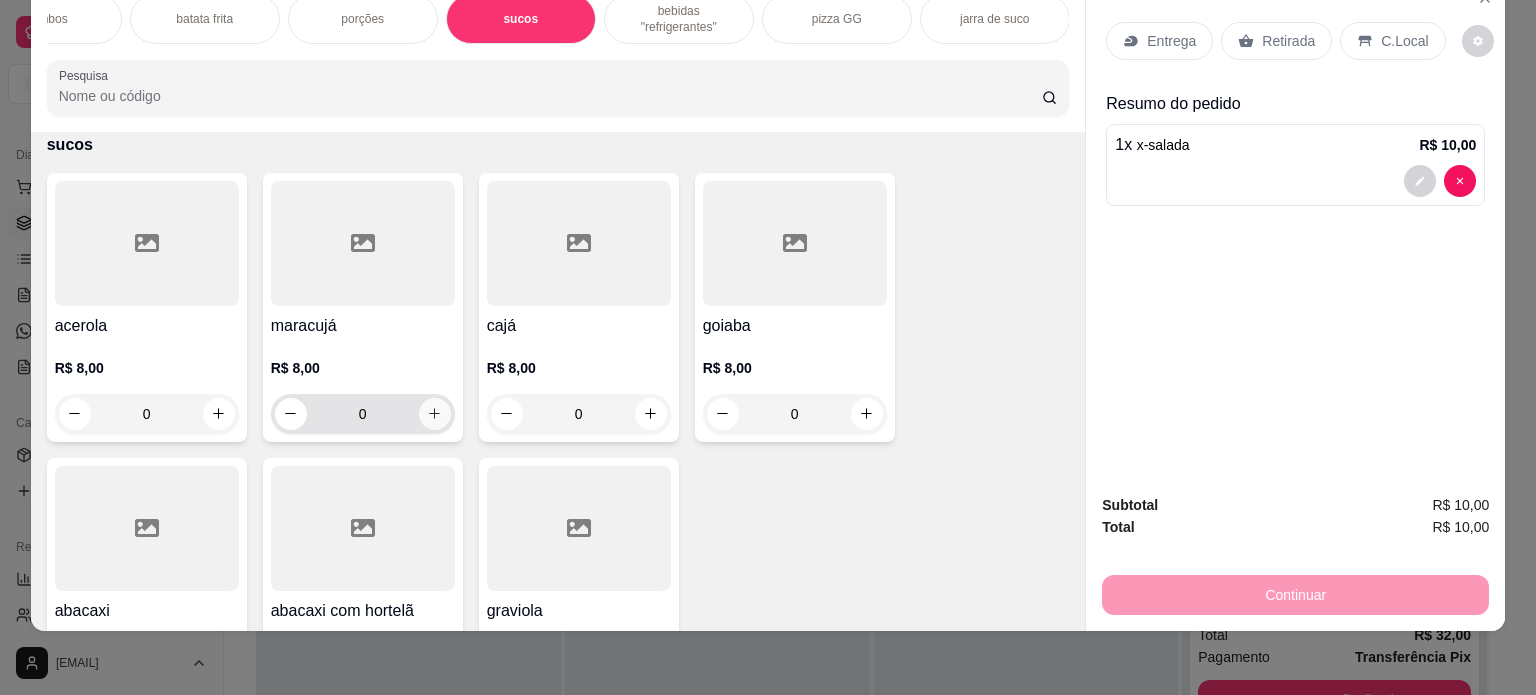click 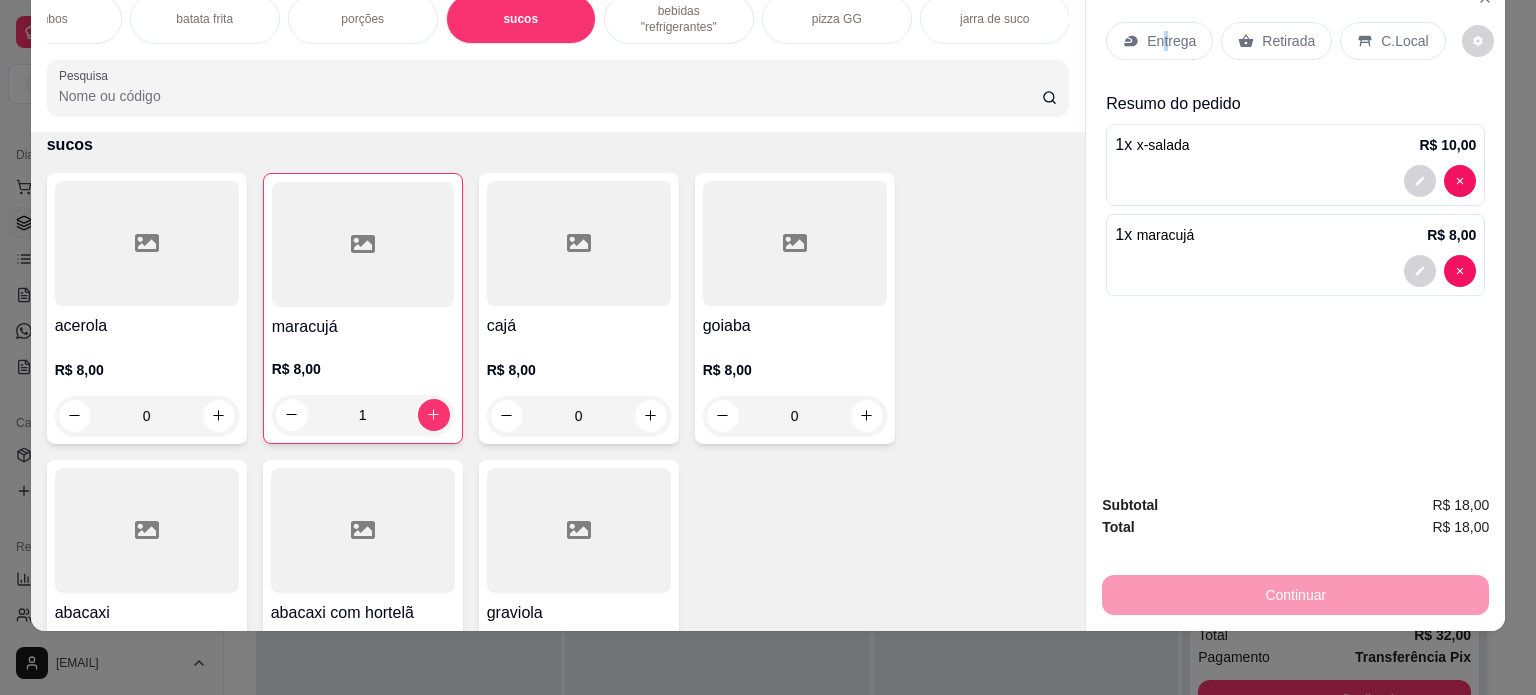 click on "Entrega" at bounding box center [1171, 41] 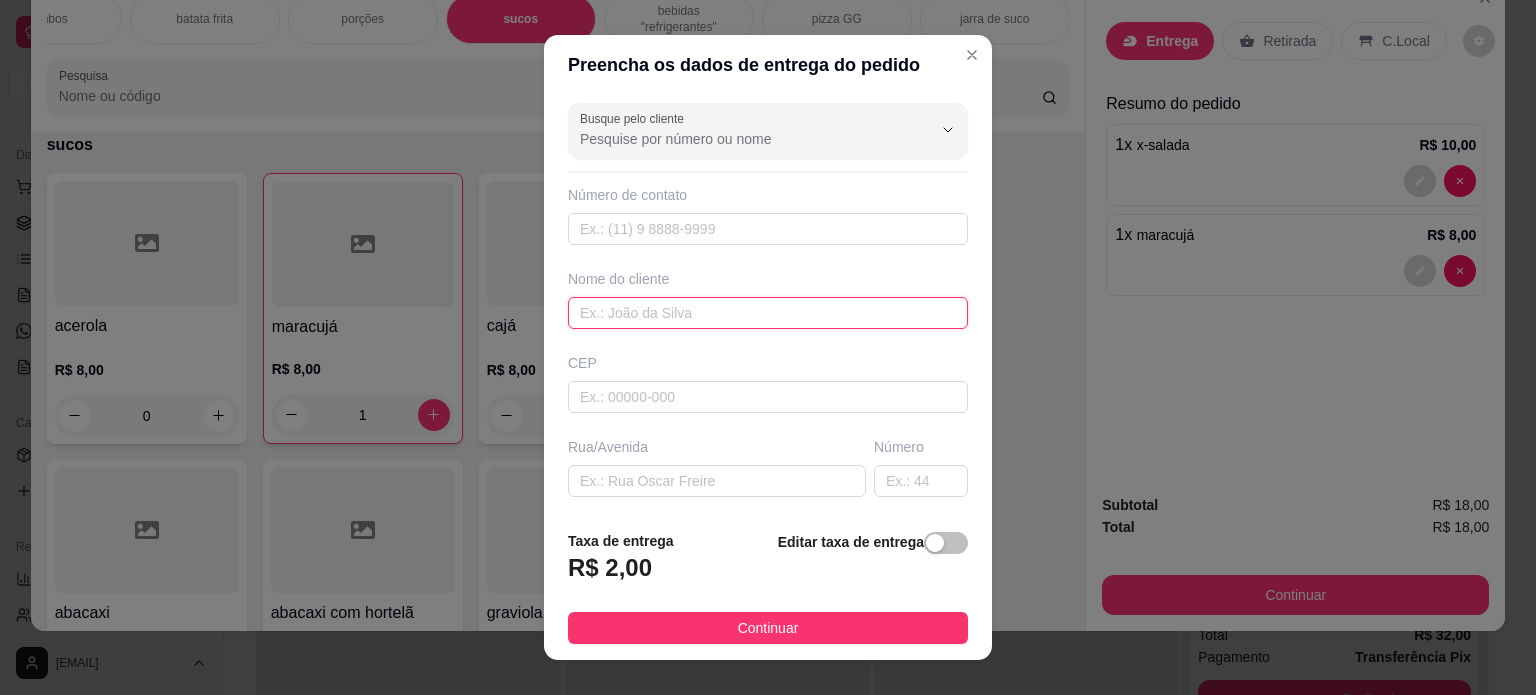click at bounding box center [768, 313] 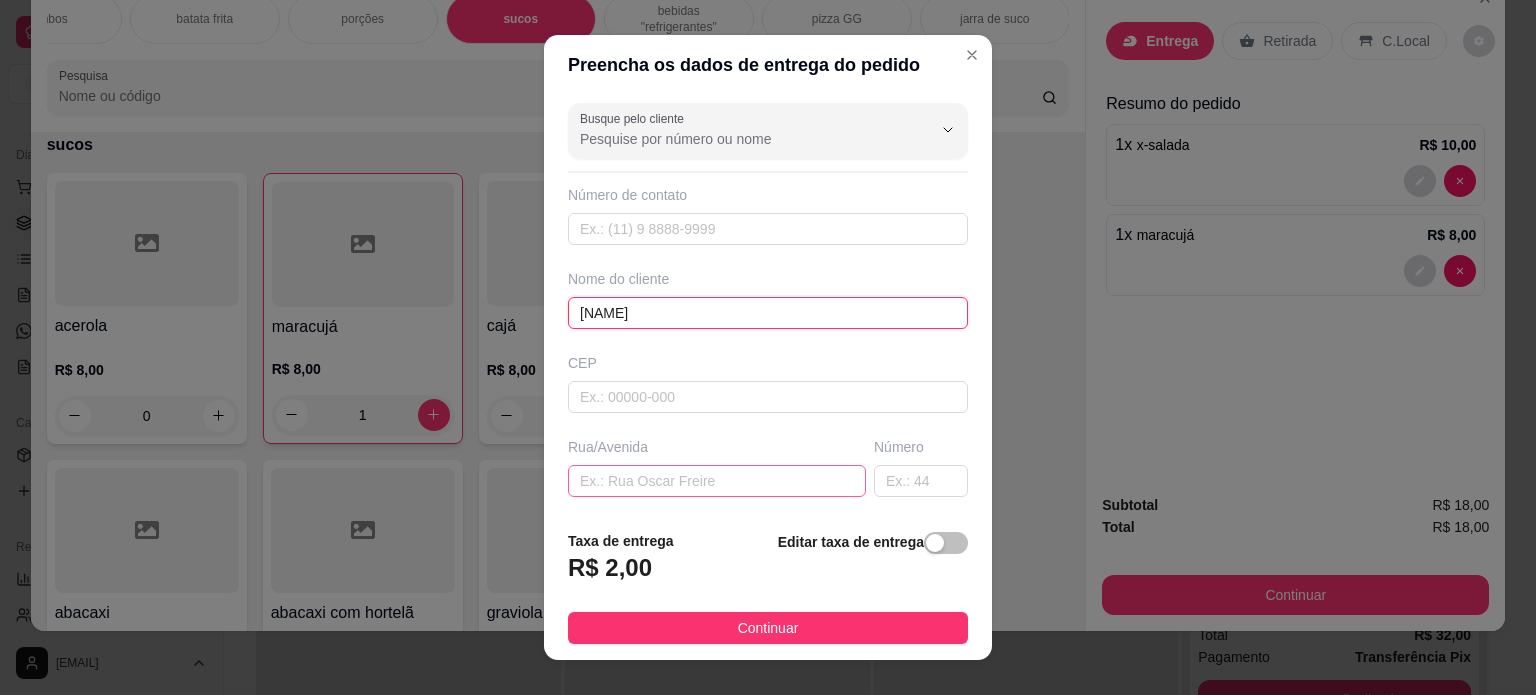 type on "[NAME]" 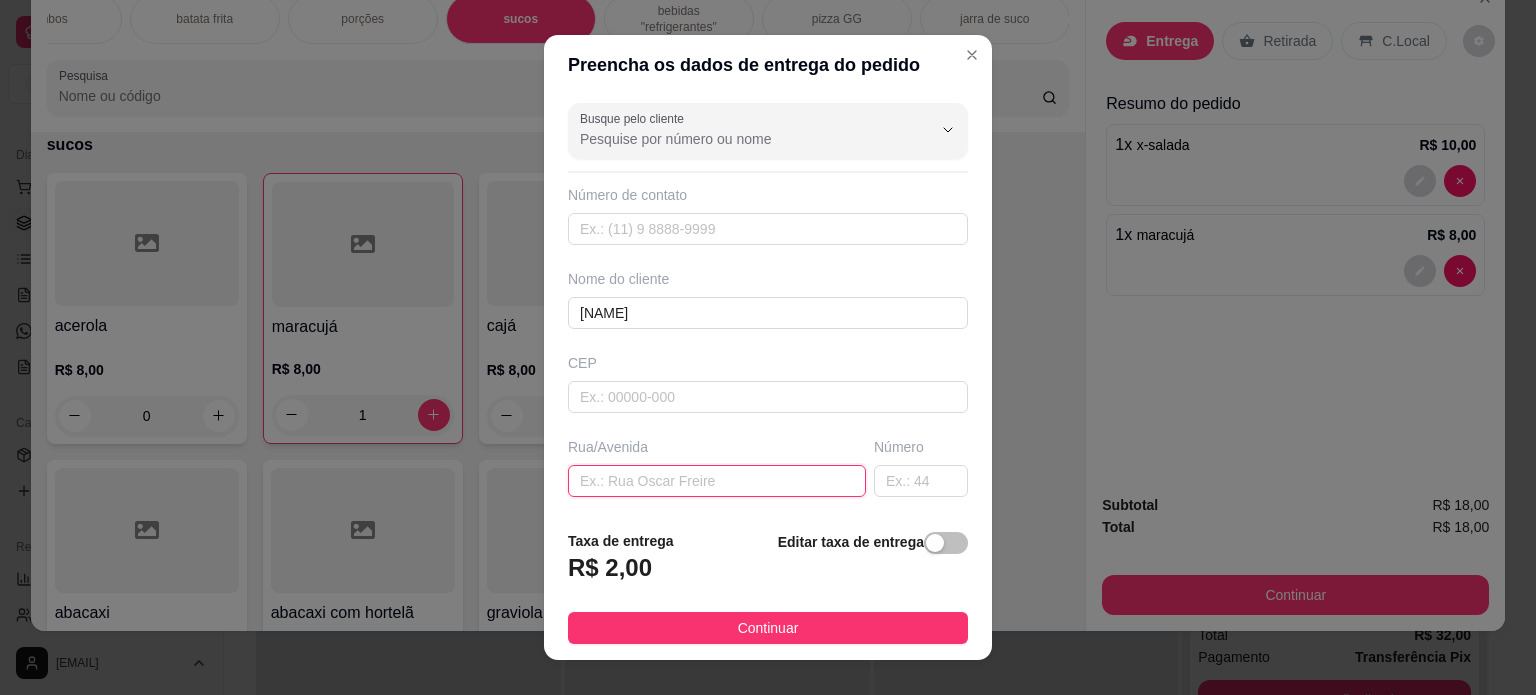 click at bounding box center [717, 481] 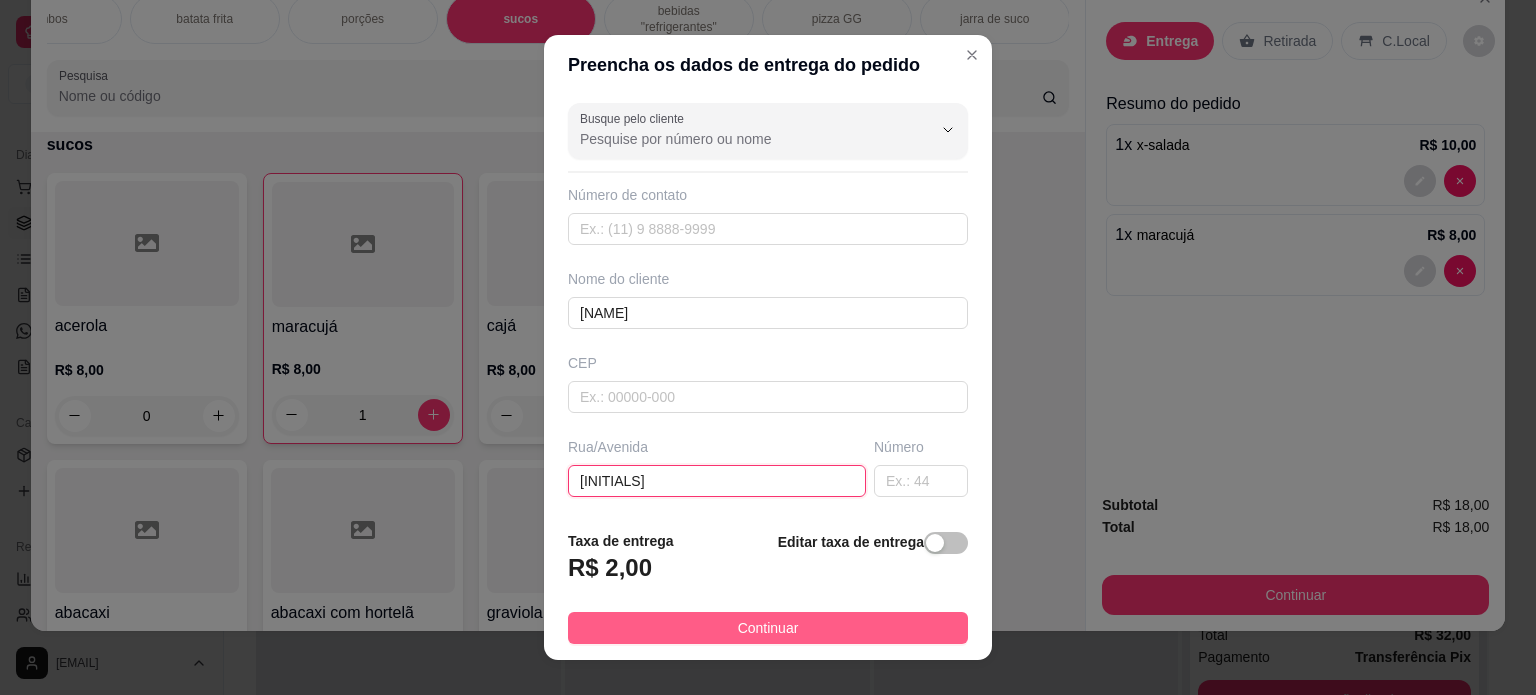 type on "[INITIALS]" 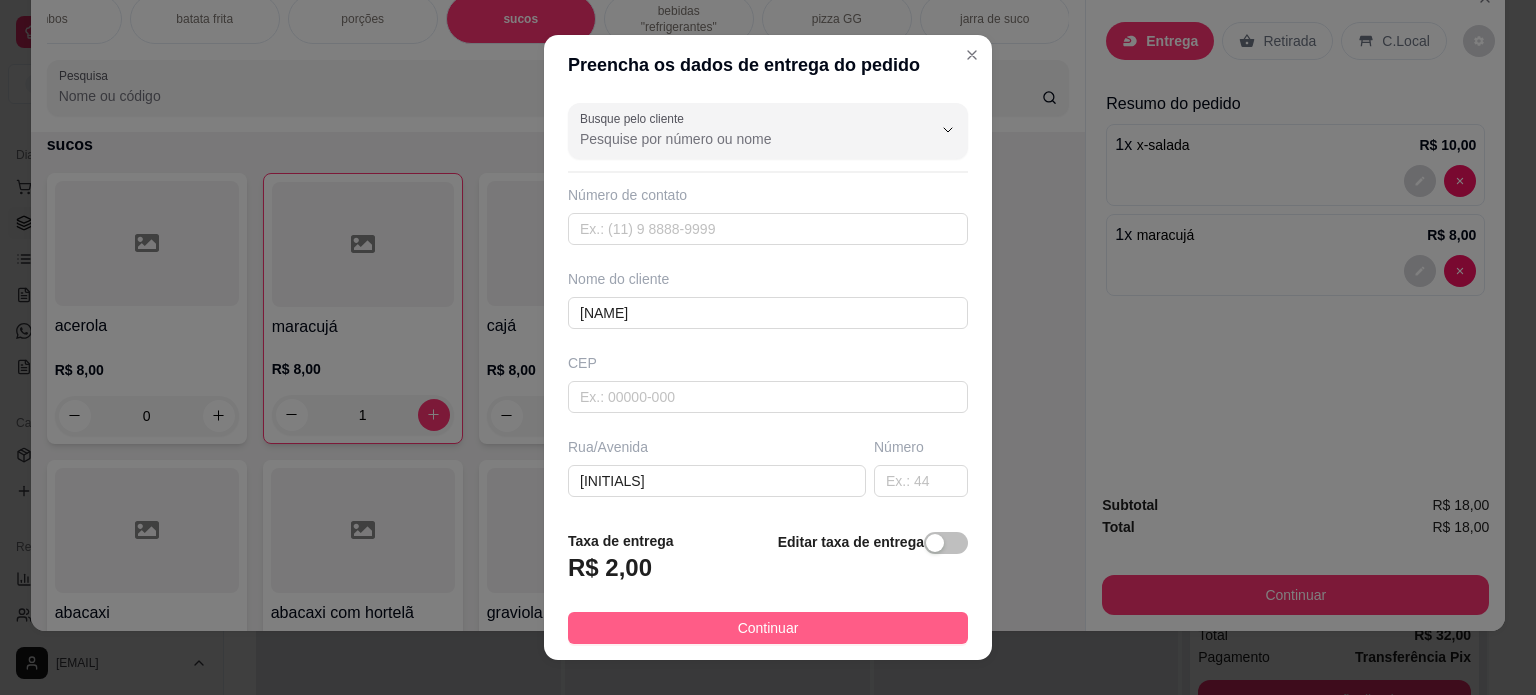 click on "Continuar" at bounding box center [768, 628] 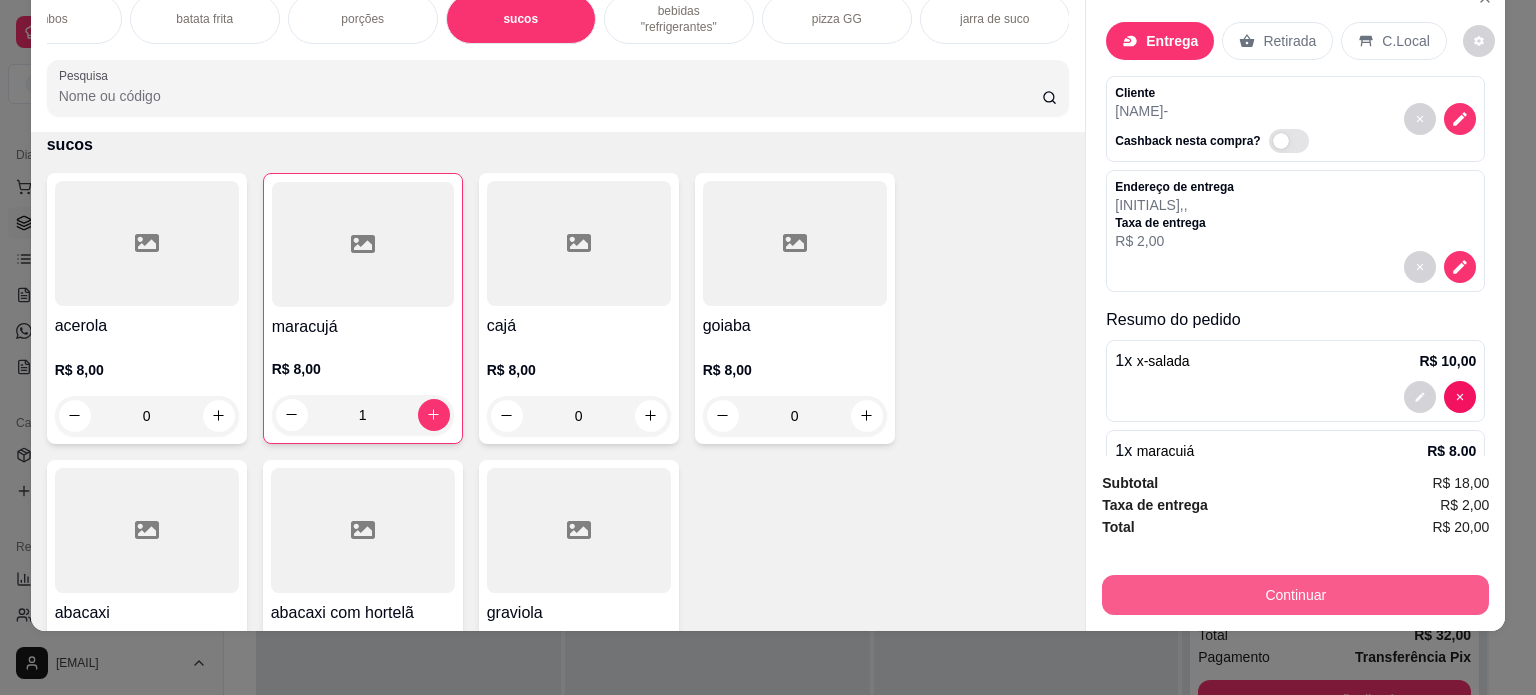 click on "Continuar" at bounding box center [1295, 595] 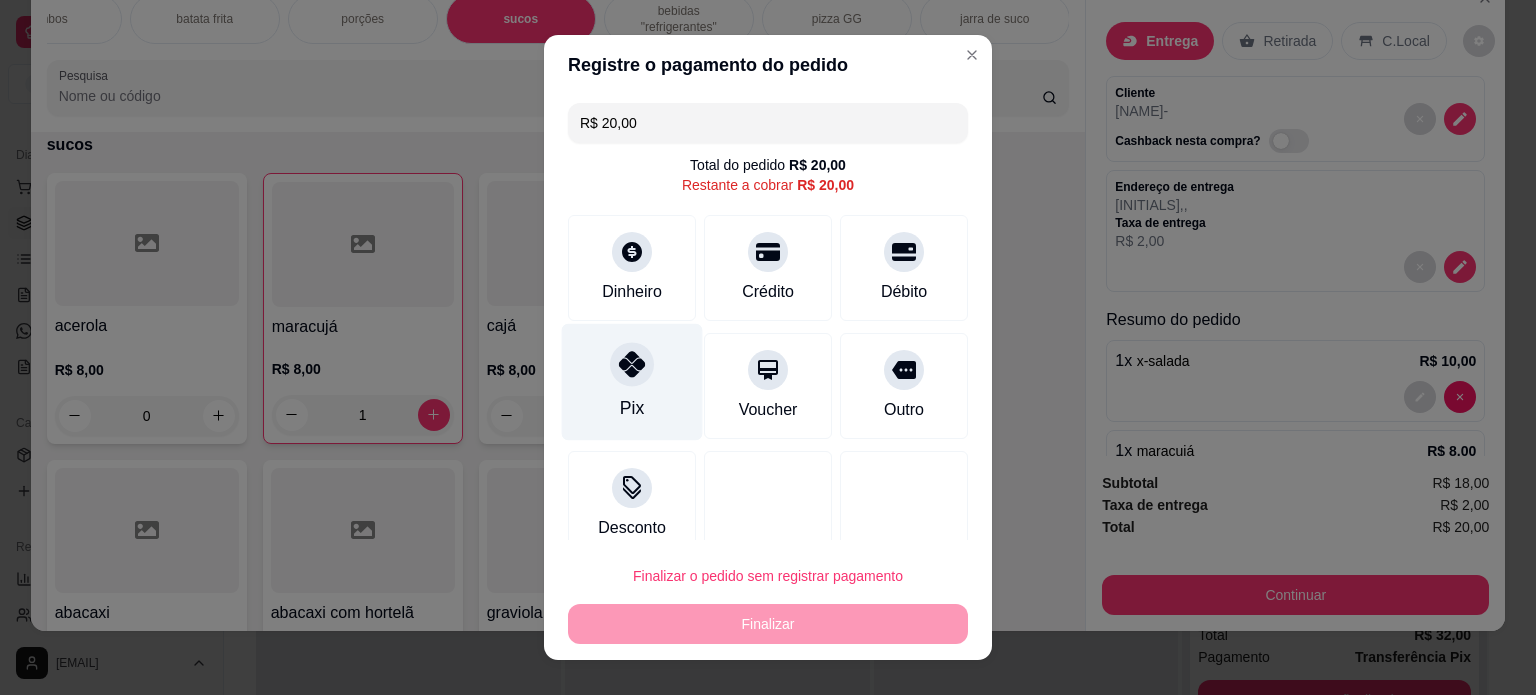click on "Pix" at bounding box center [632, 381] 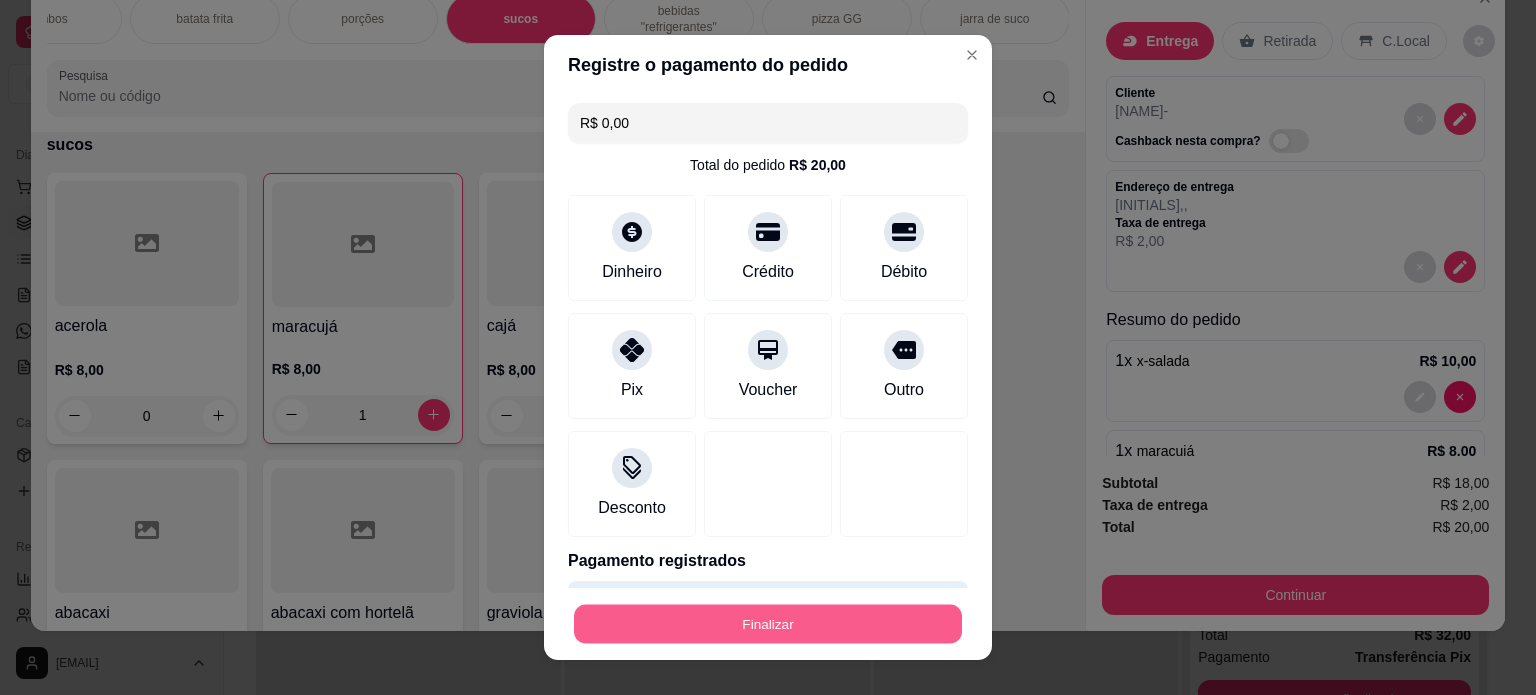 click on "Finalizar" at bounding box center (768, 624) 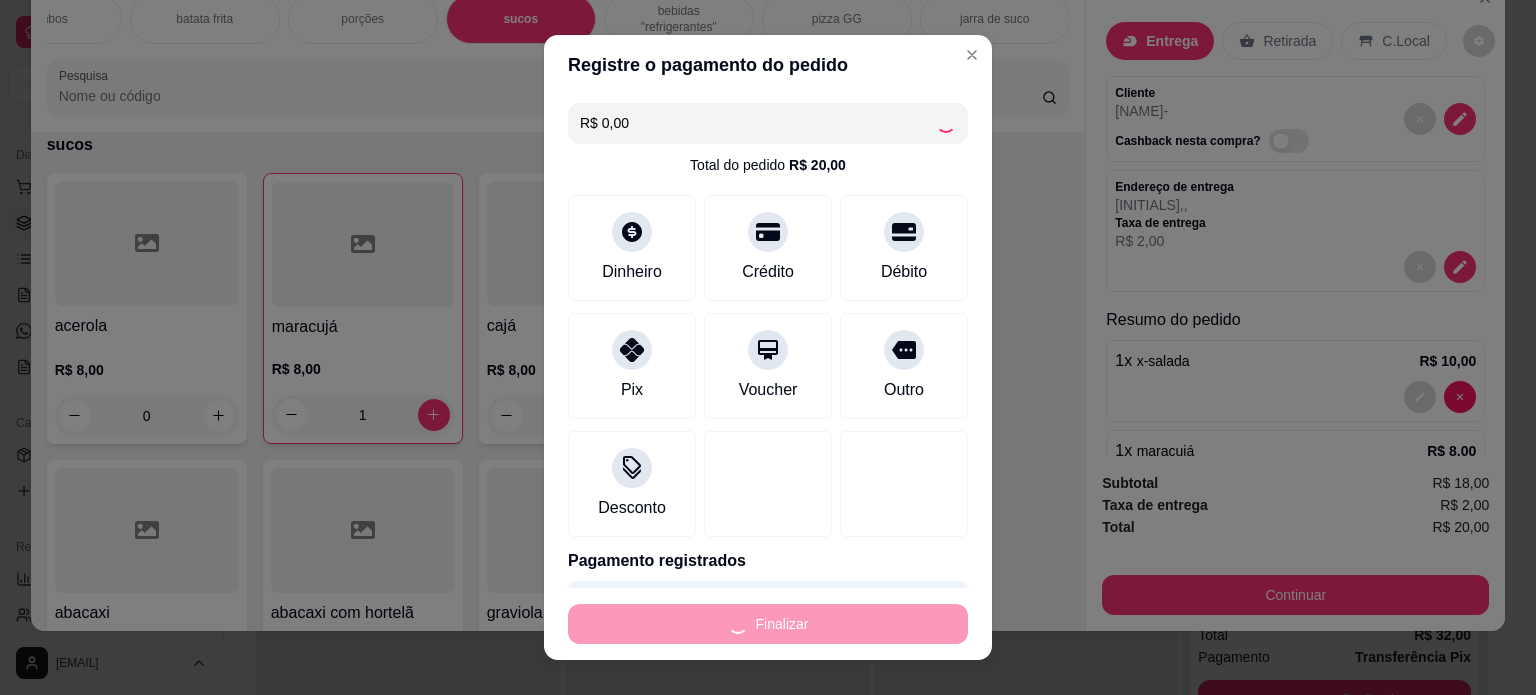 type on "0" 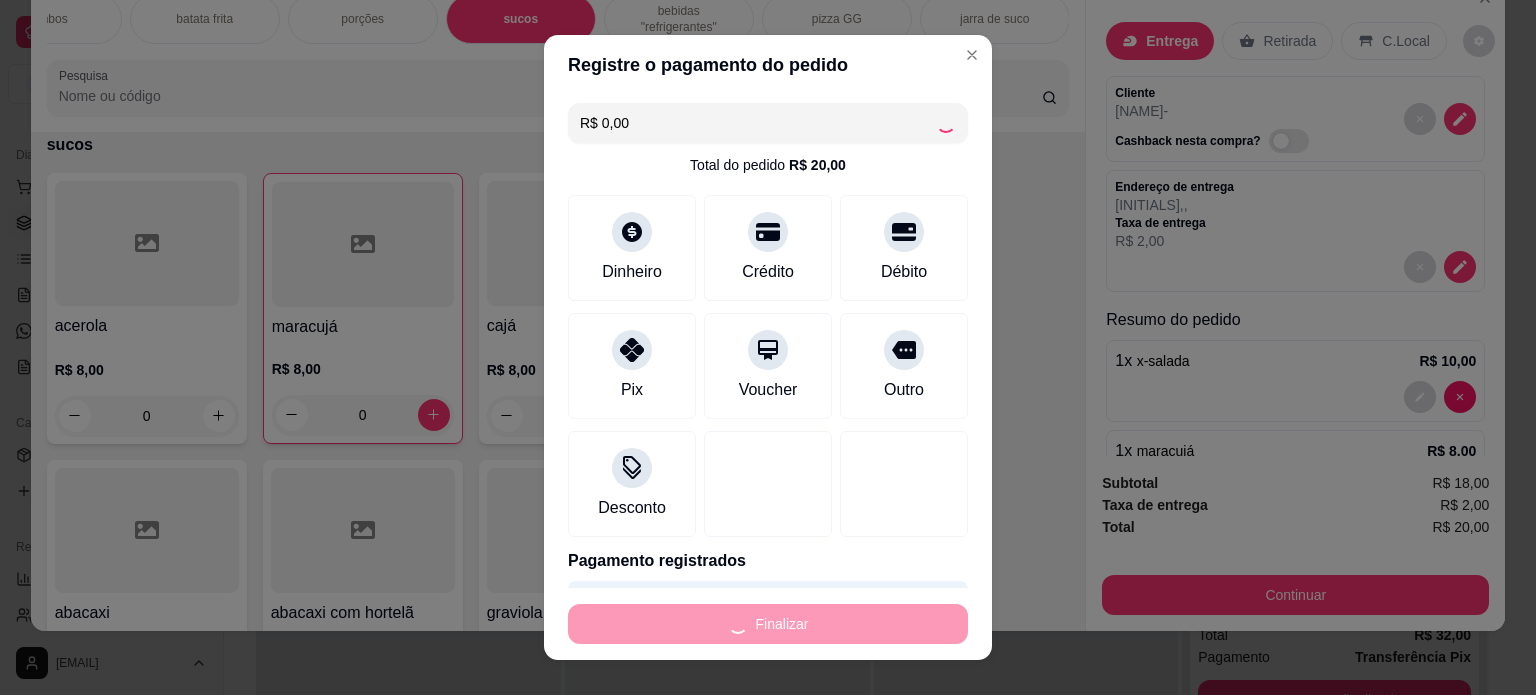 type on "-R$ 20,00" 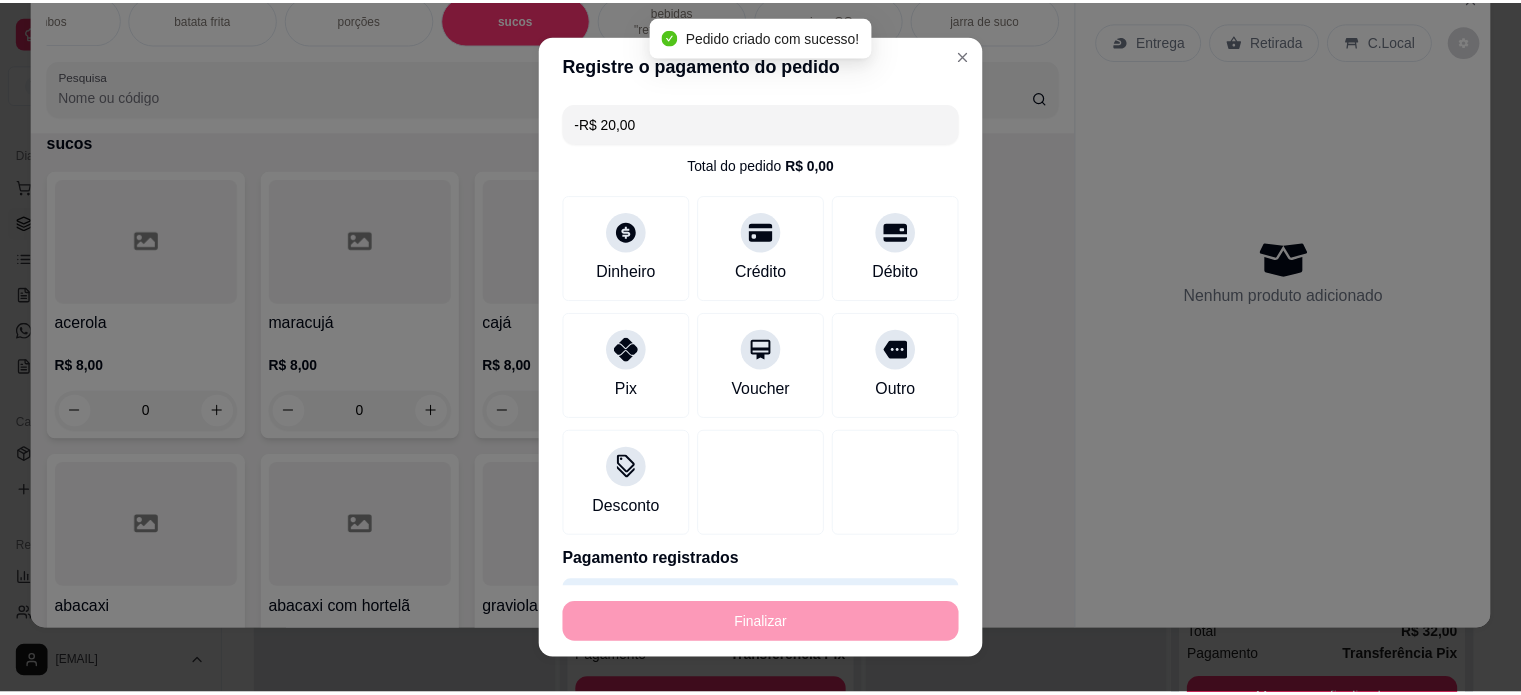 scroll, scrollTop: 2637, scrollLeft: 0, axis: vertical 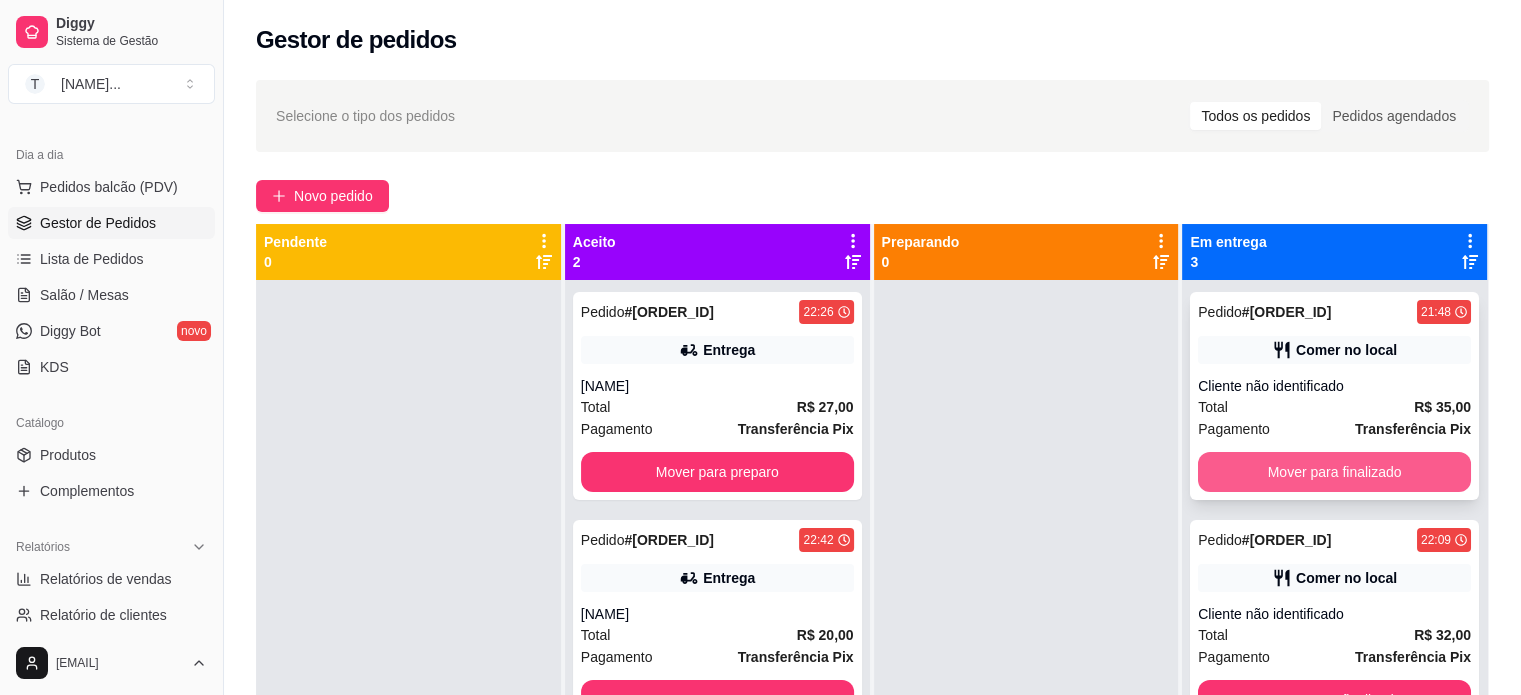 click on "Mover para finalizado" at bounding box center (1334, 472) 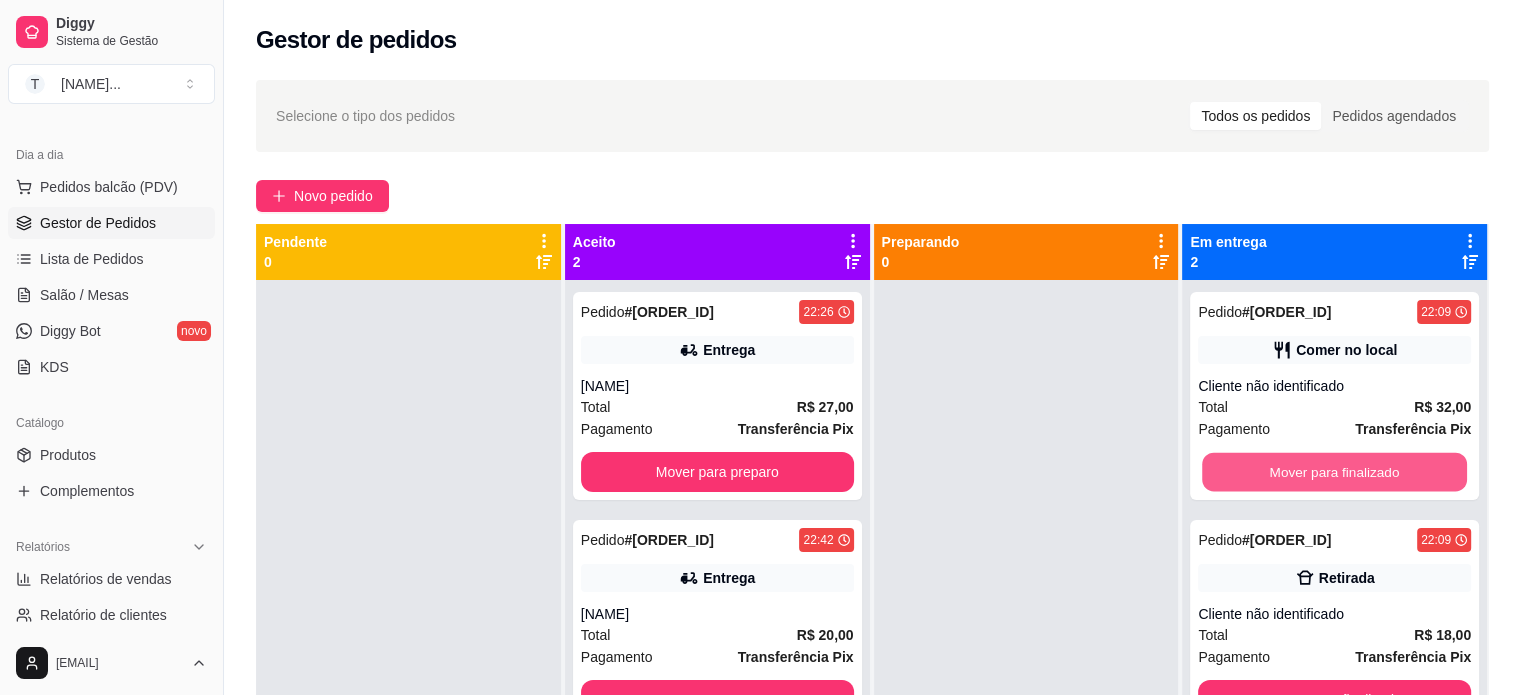 click on "Mover para finalizado" at bounding box center [1334, 472] 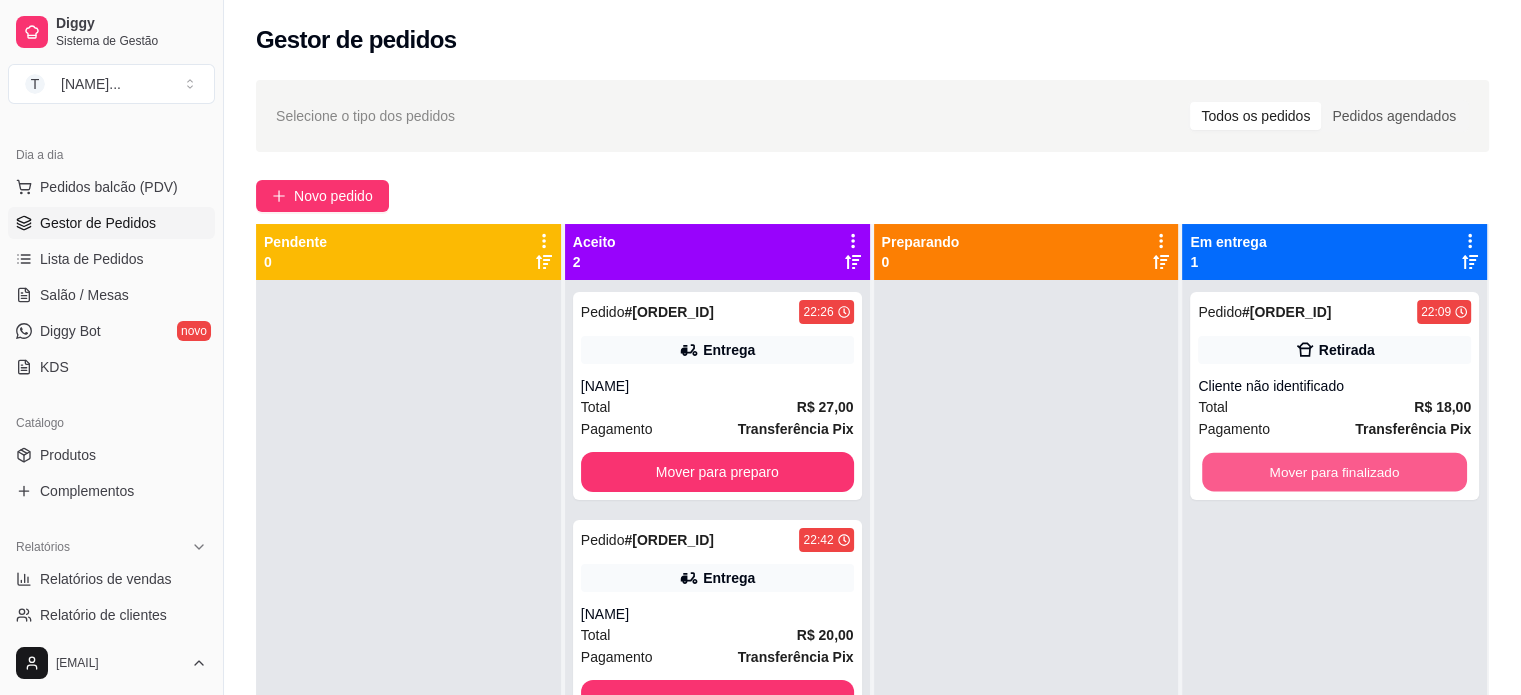 click on "Mover para finalizado" at bounding box center [1334, 472] 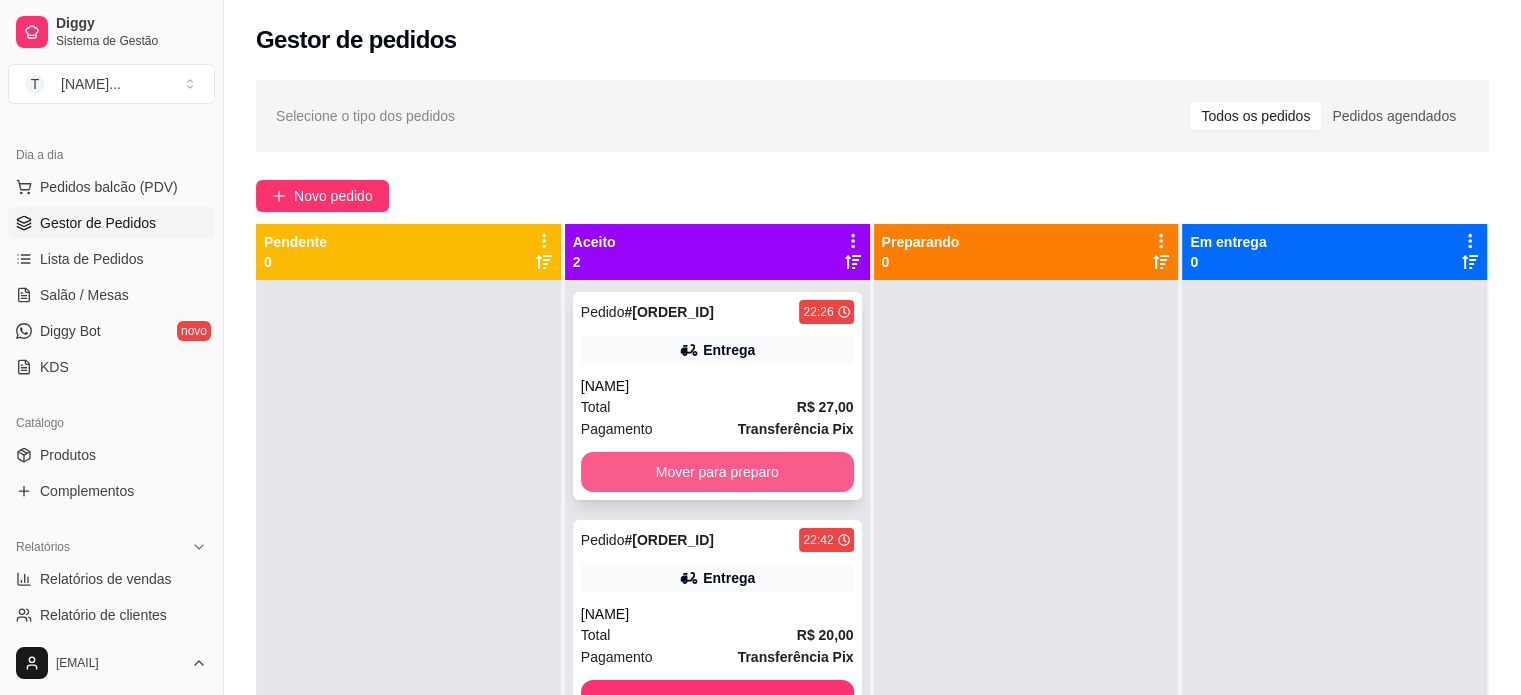 click on "Mover para preparo" at bounding box center [717, 472] 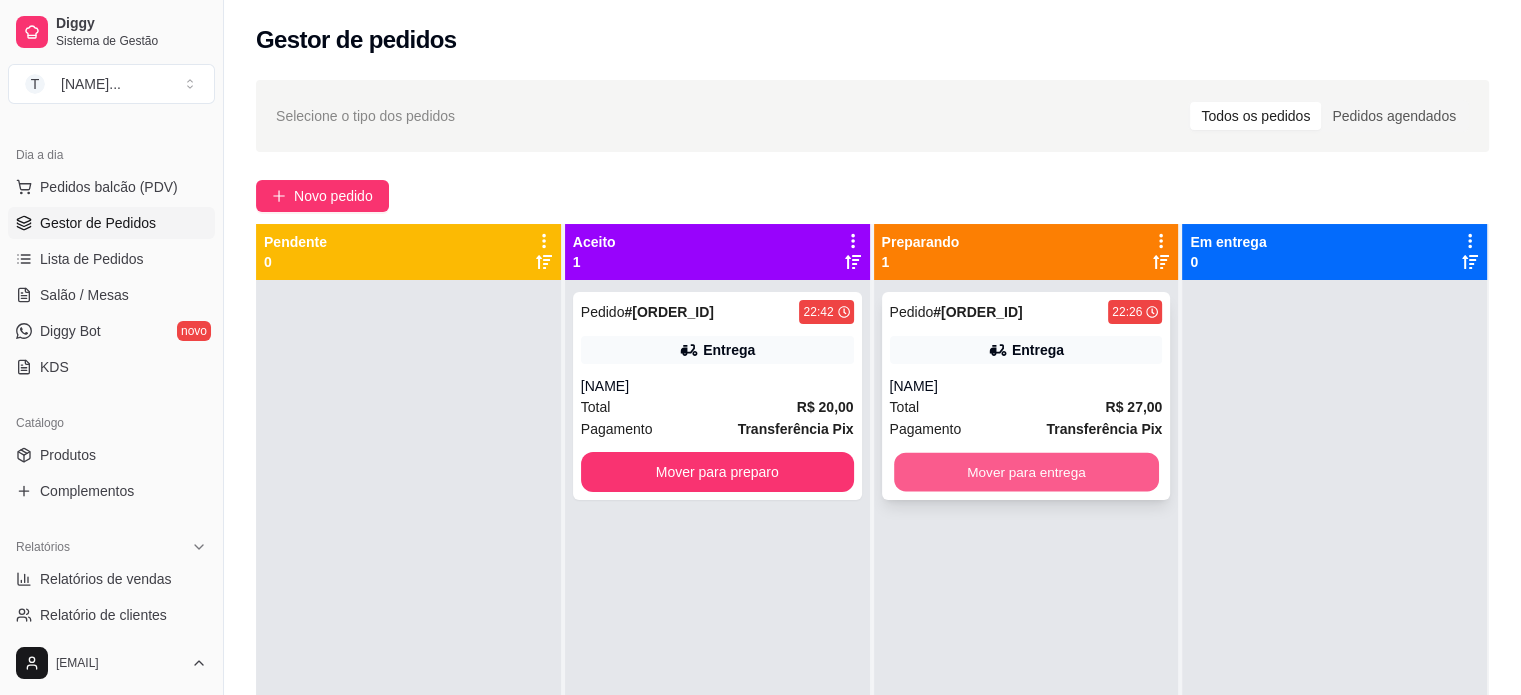 click on "Mover para entrega" at bounding box center (1026, 472) 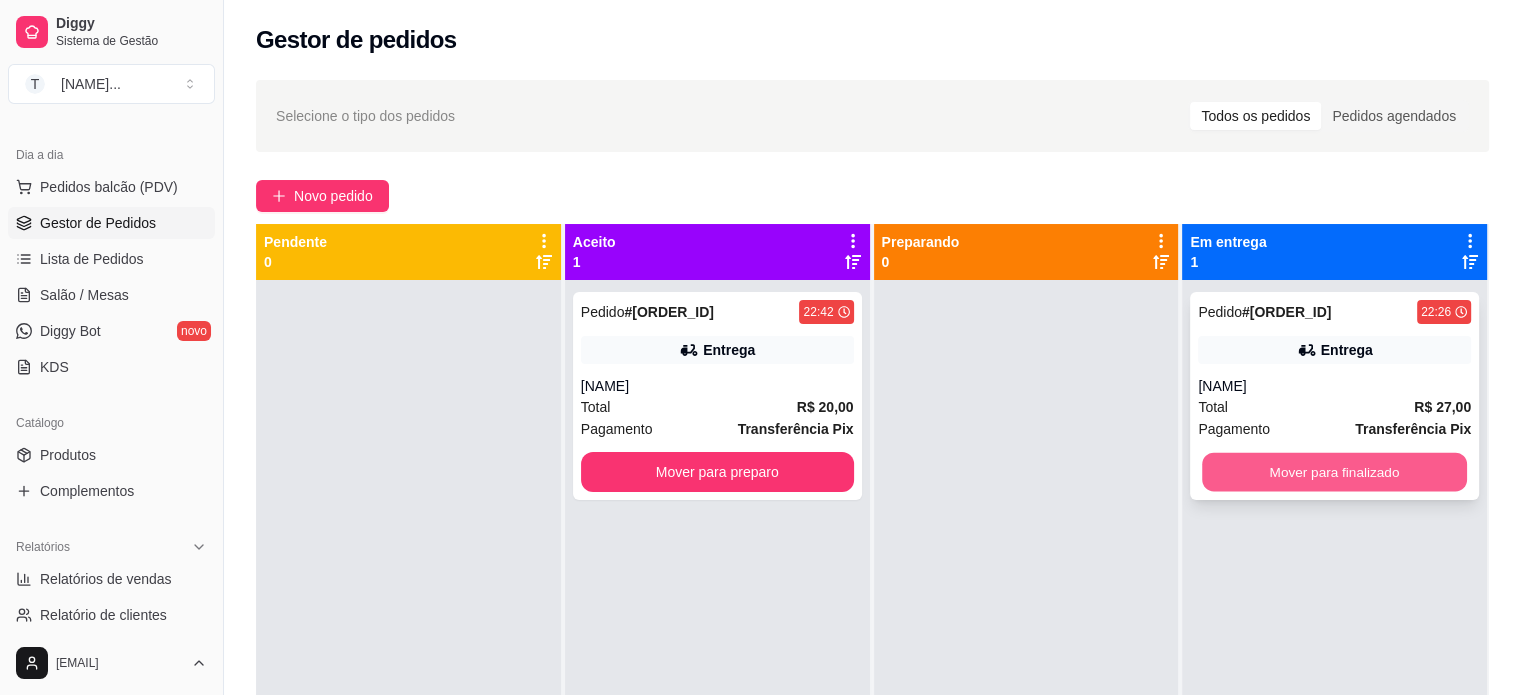 click on "Mover para finalizado" at bounding box center (1334, 472) 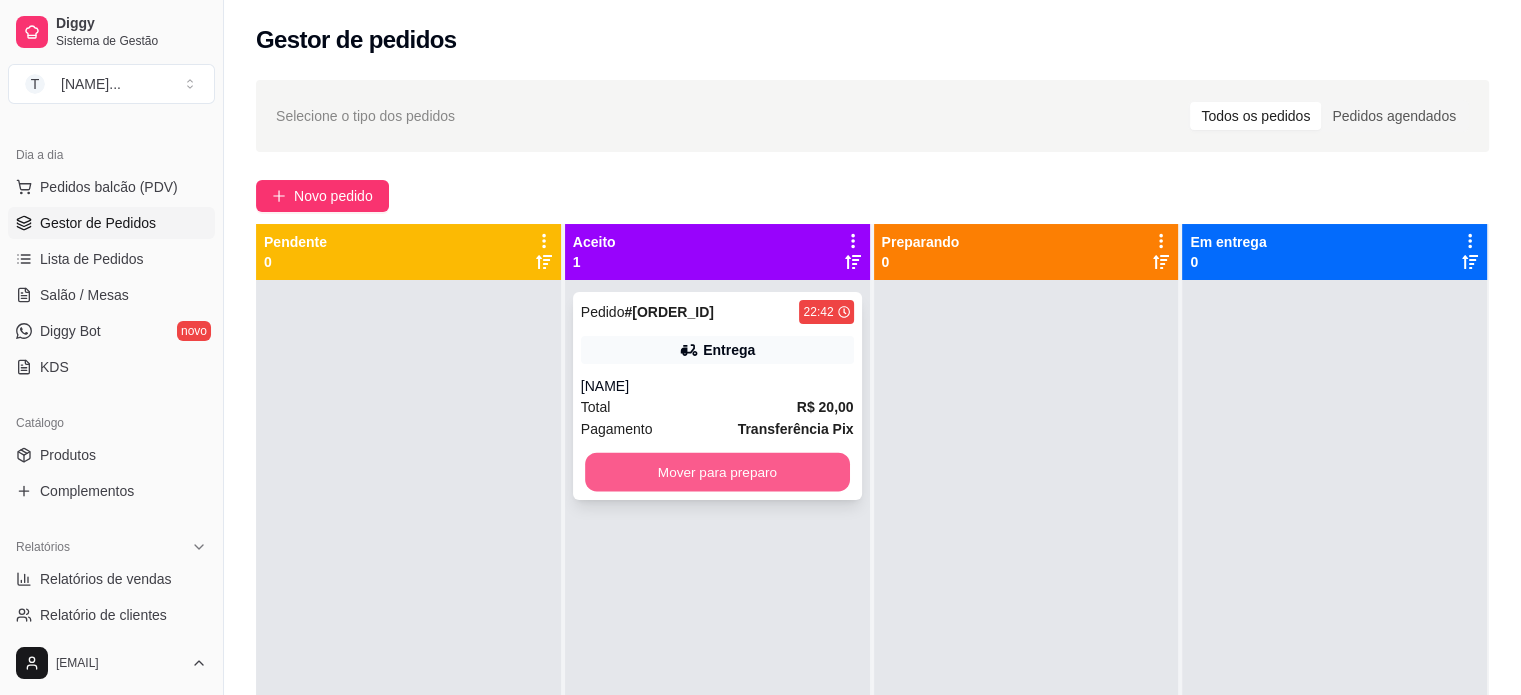 click on "Mover para preparo" at bounding box center [717, 472] 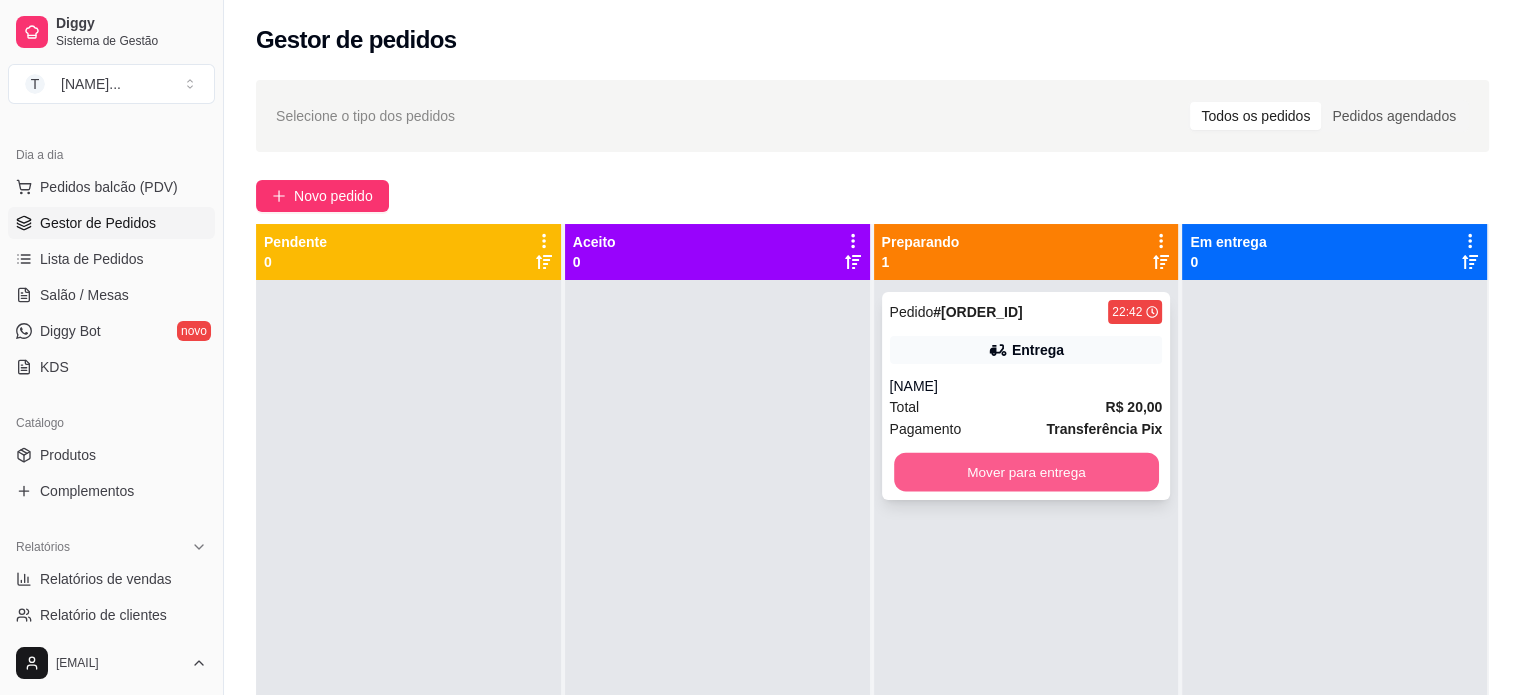 click on "Mover para entrega" at bounding box center (1026, 472) 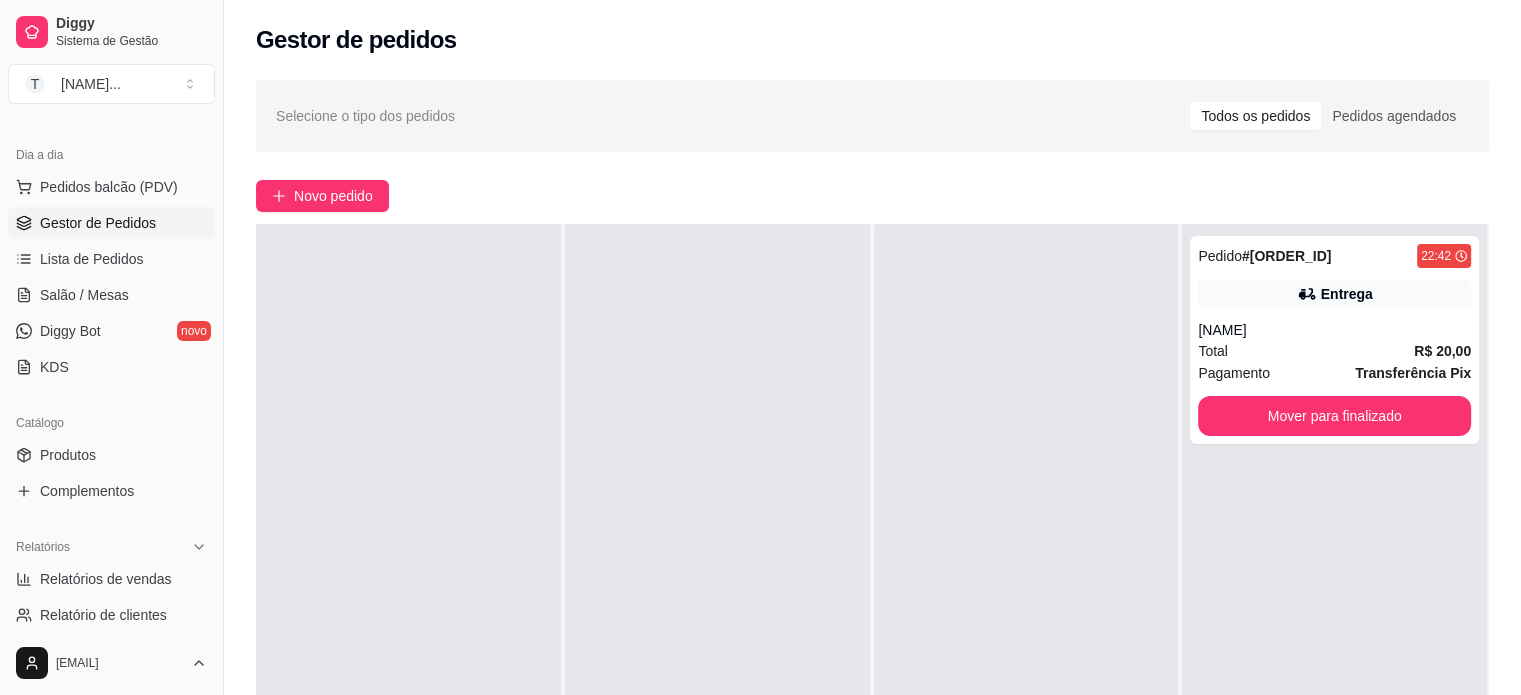 scroll, scrollTop: 0, scrollLeft: 0, axis: both 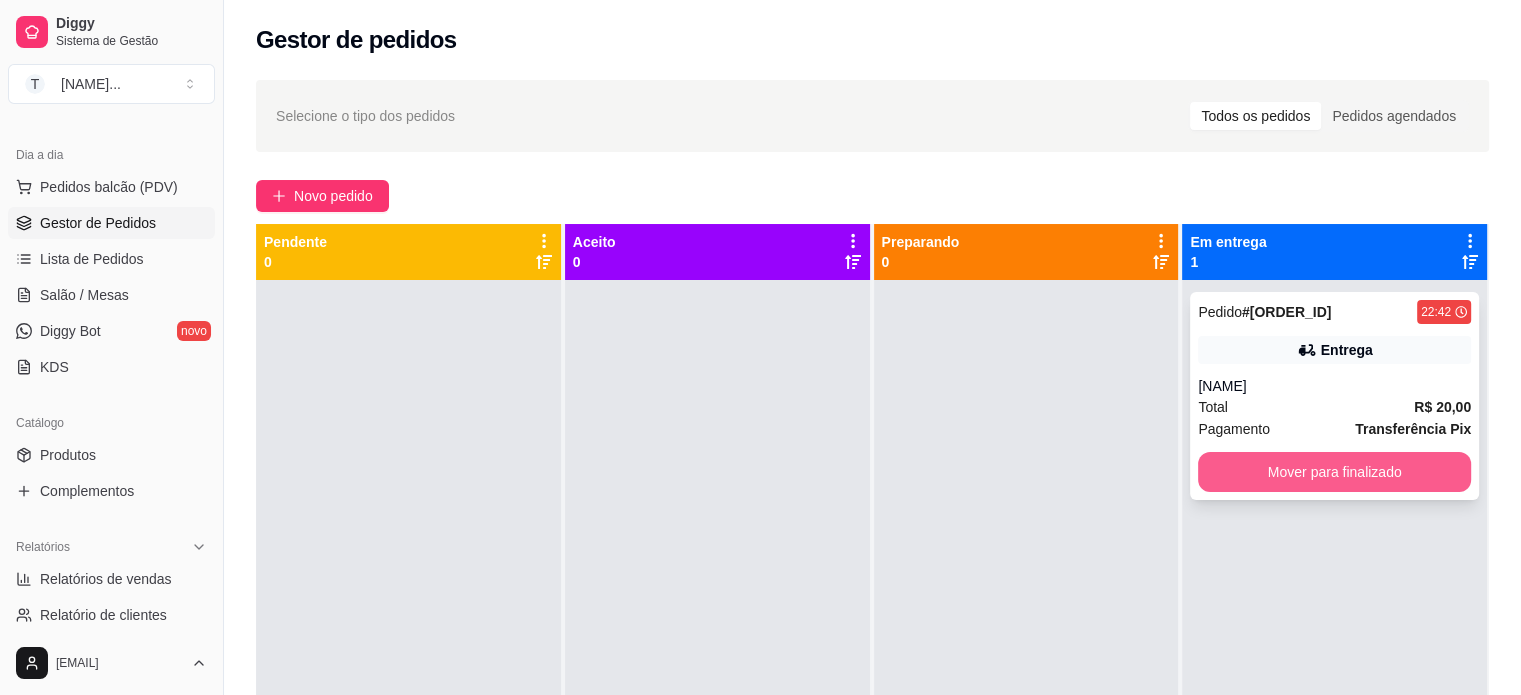 click on "Mover para finalizado" at bounding box center [1334, 472] 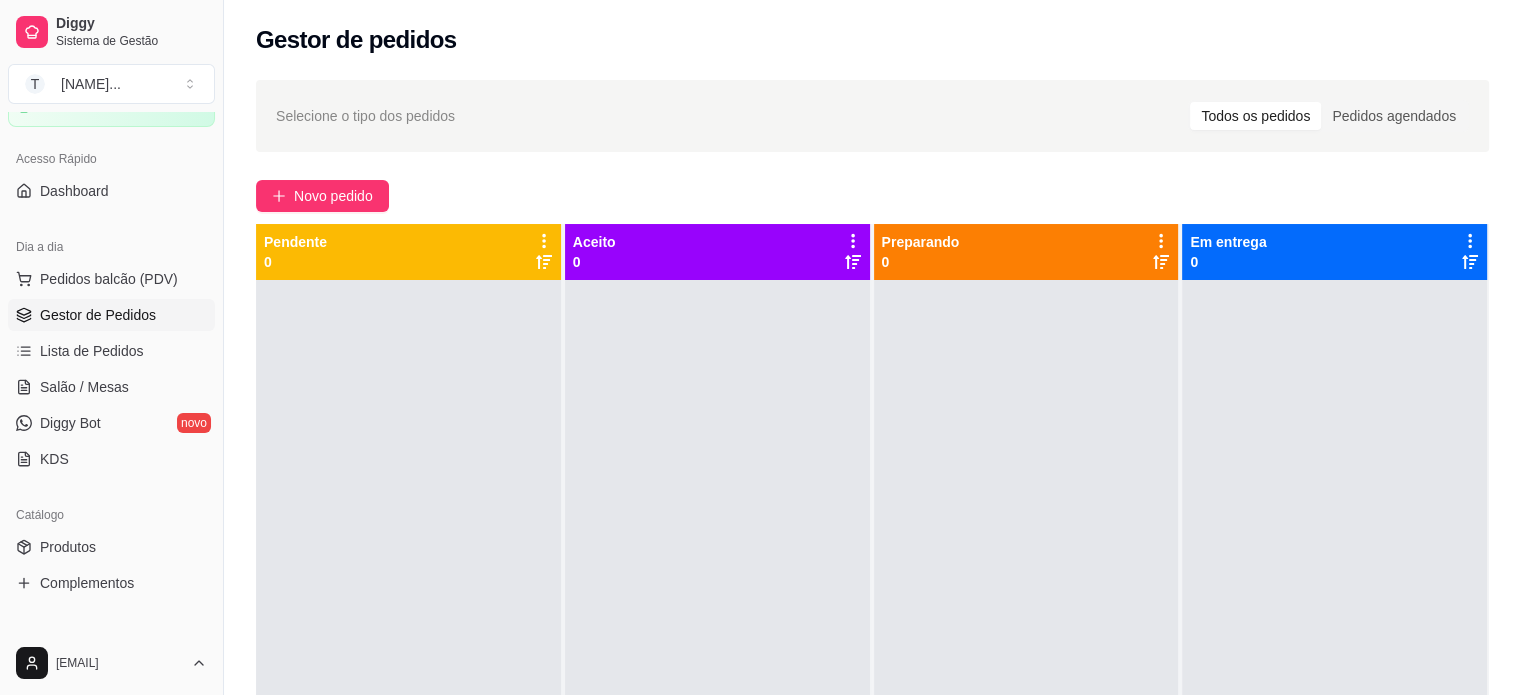 scroll, scrollTop: 0, scrollLeft: 0, axis: both 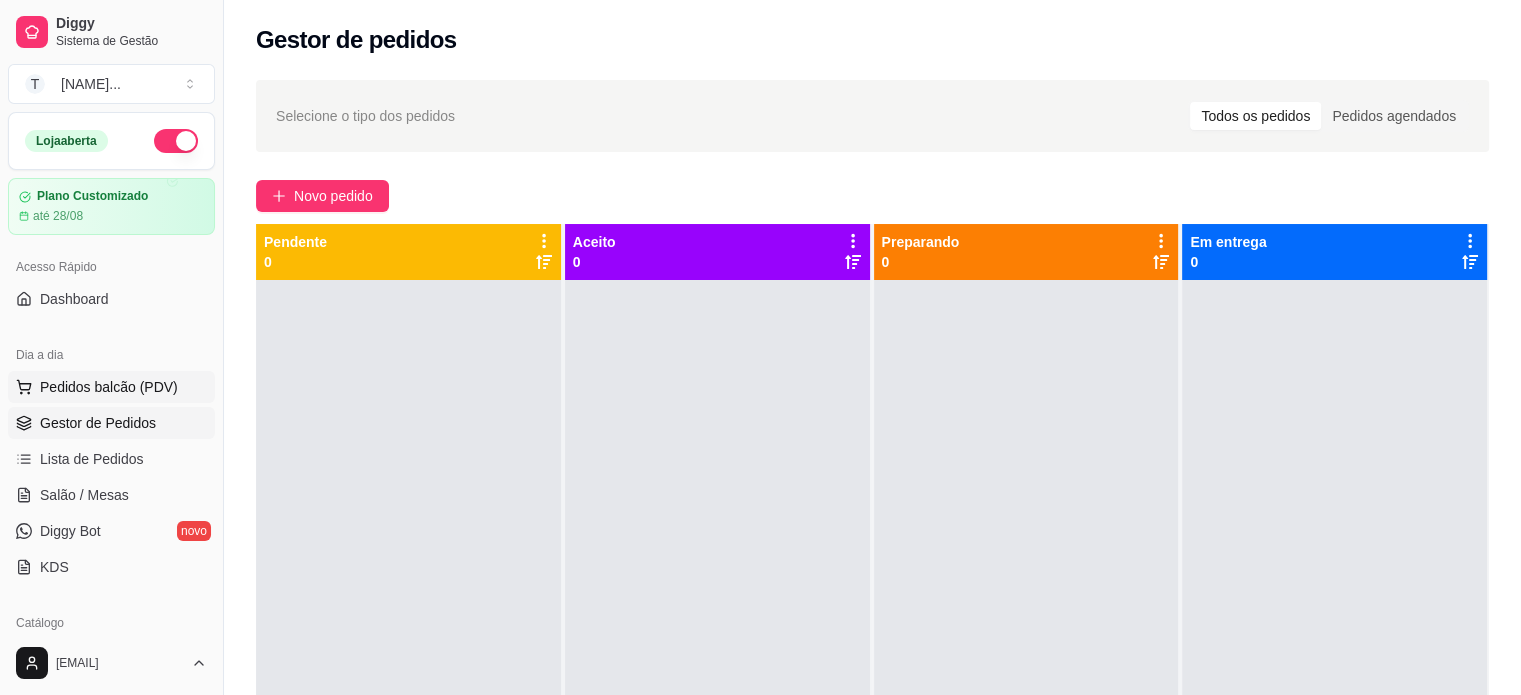 click on "Pedidos balcão (PDV)" at bounding box center [109, 387] 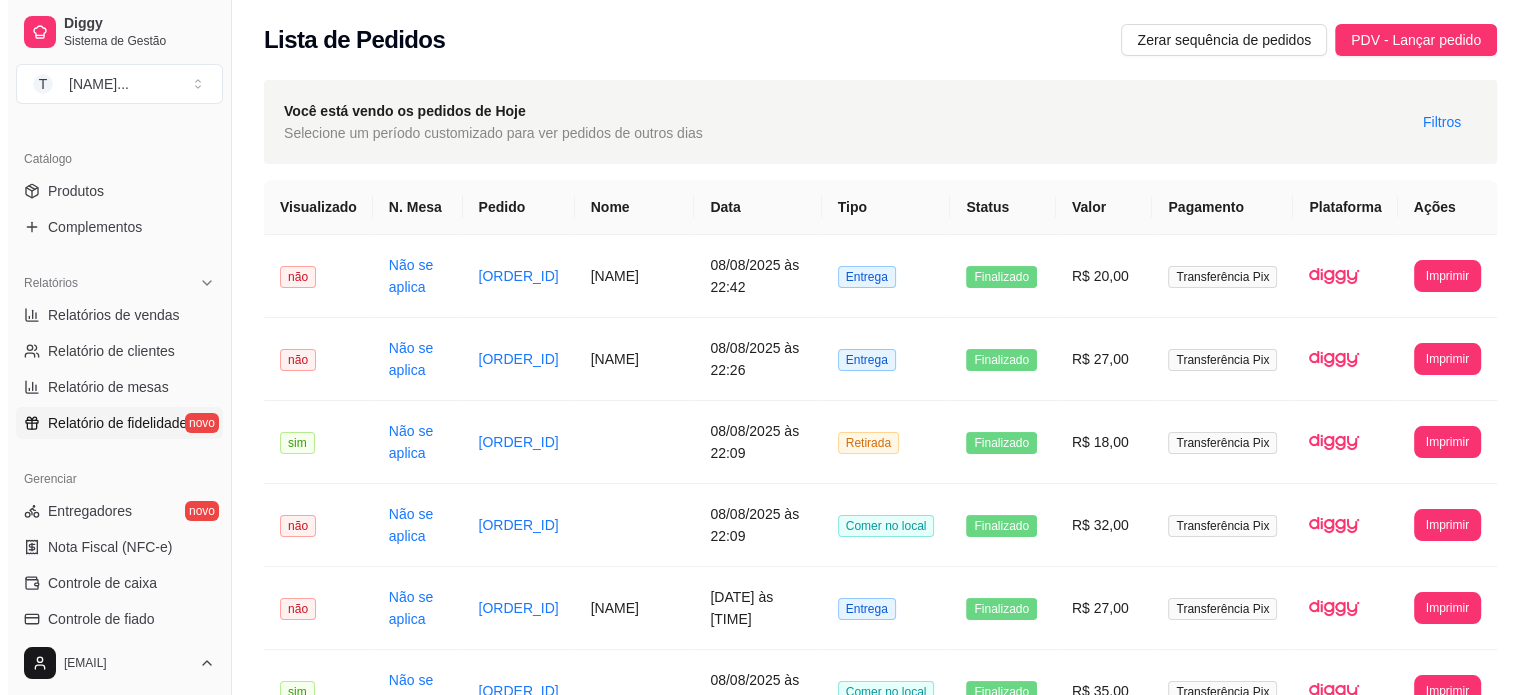 scroll, scrollTop: 500, scrollLeft: 0, axis: vertical 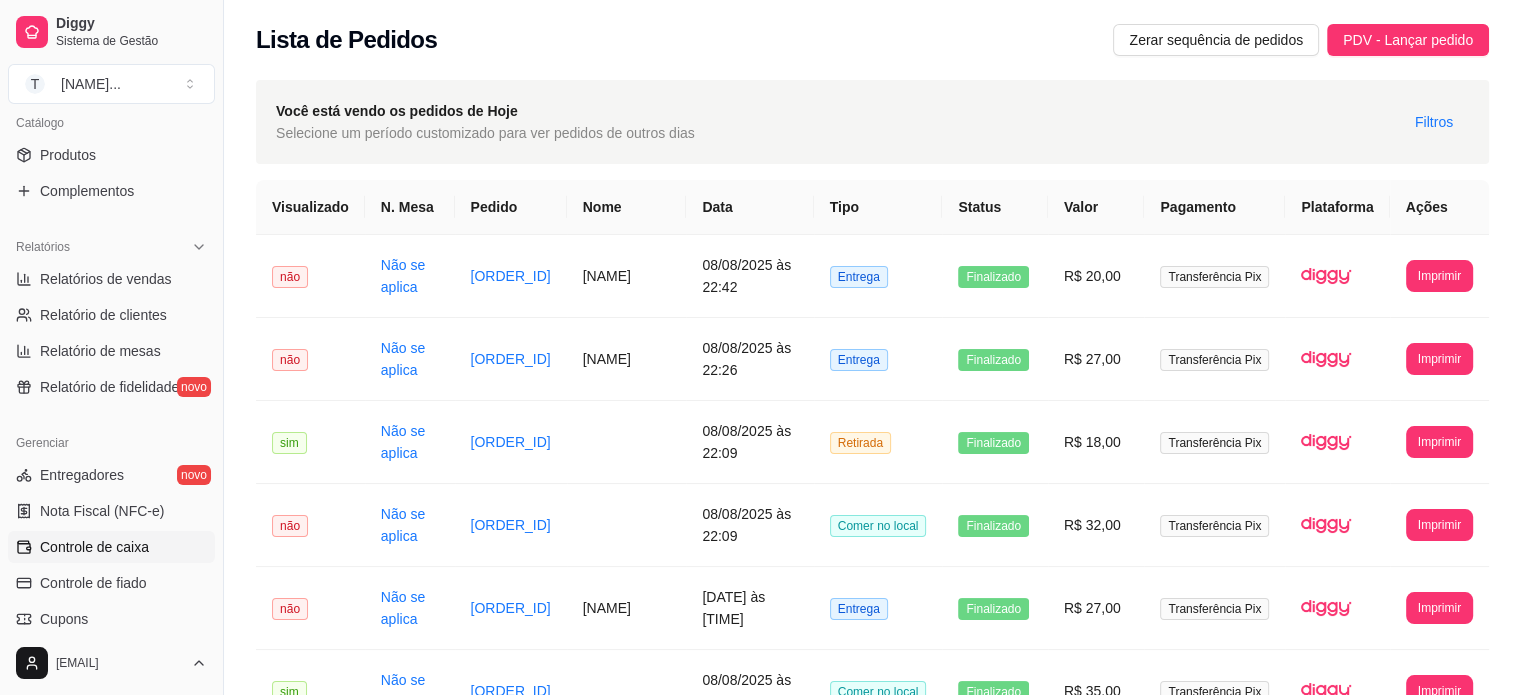 click on "Controle de caixa" at bounding box center (94, 547) 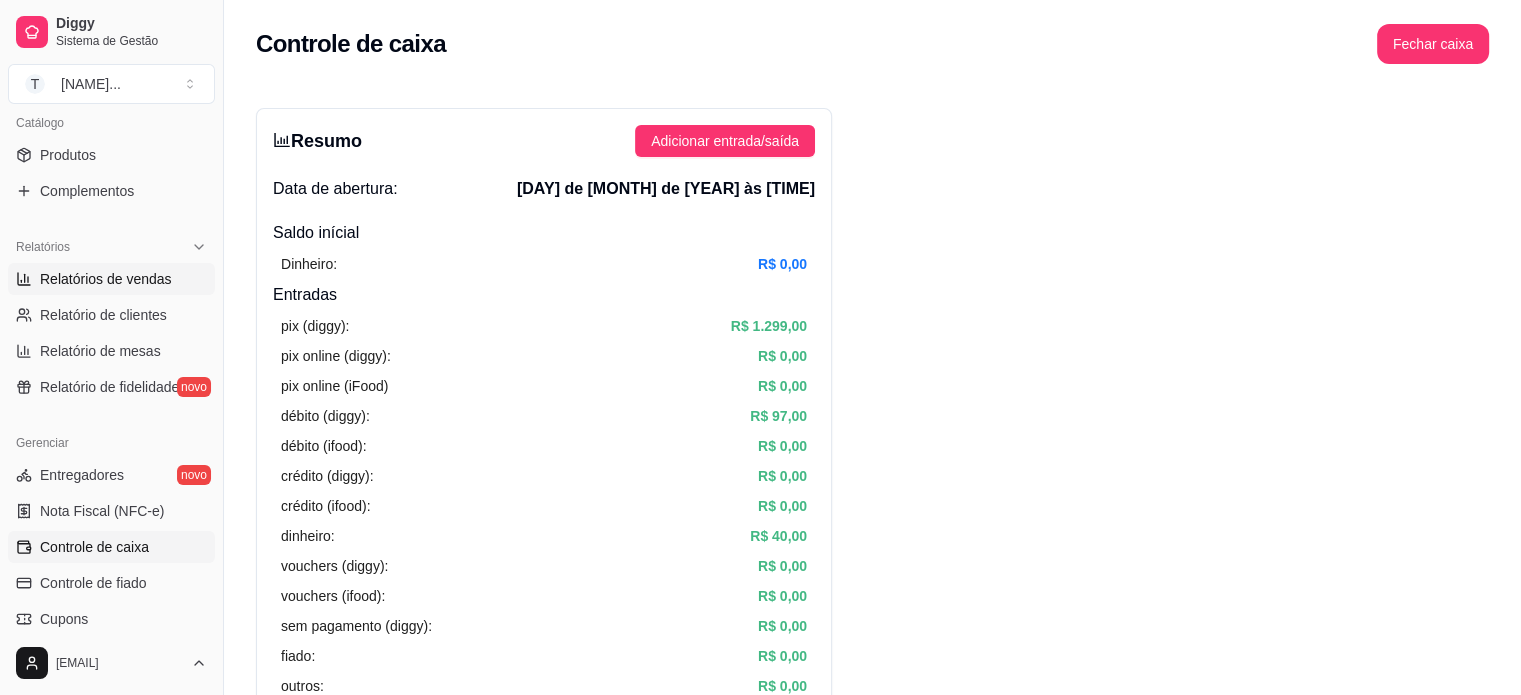 click on "Relatórios de vendas" at bounding box center (106, 279) 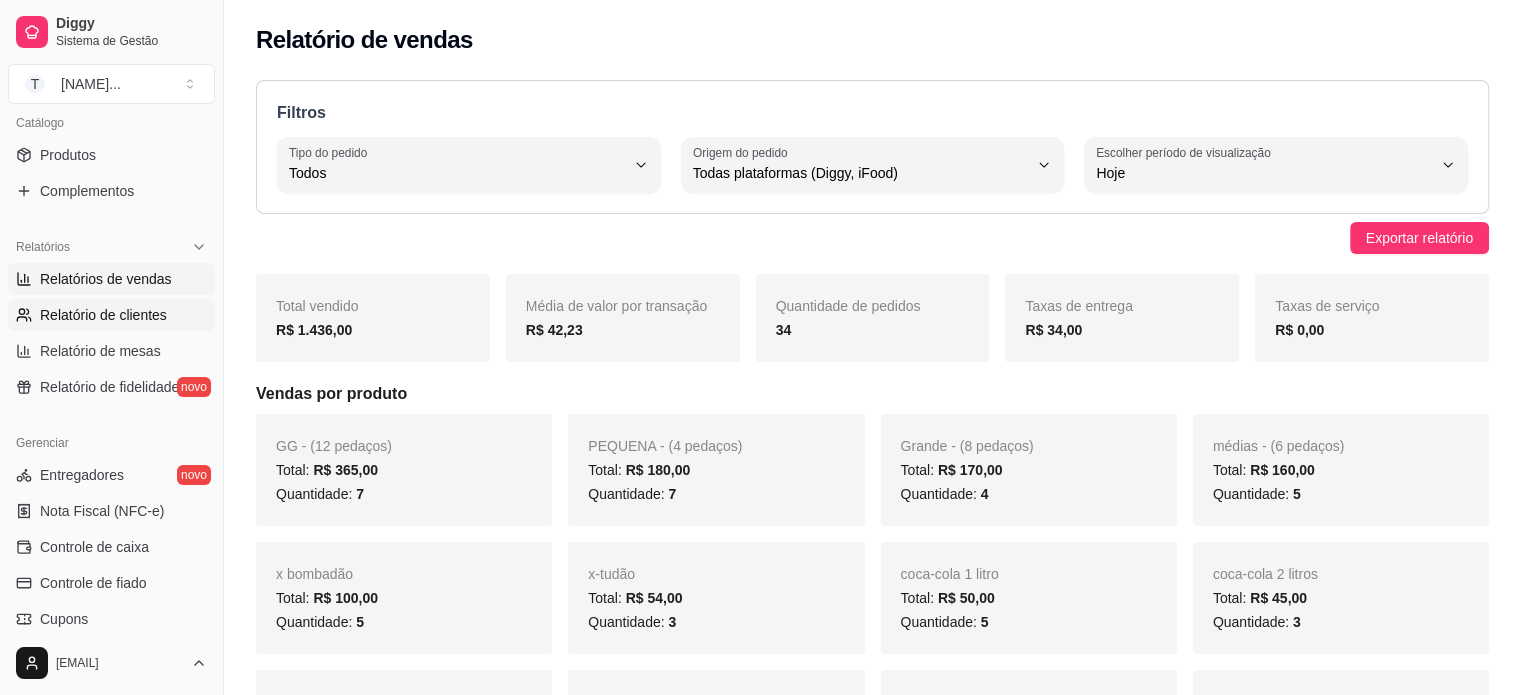 click on "Relatório de clientes" at bounding box center [103, 315] 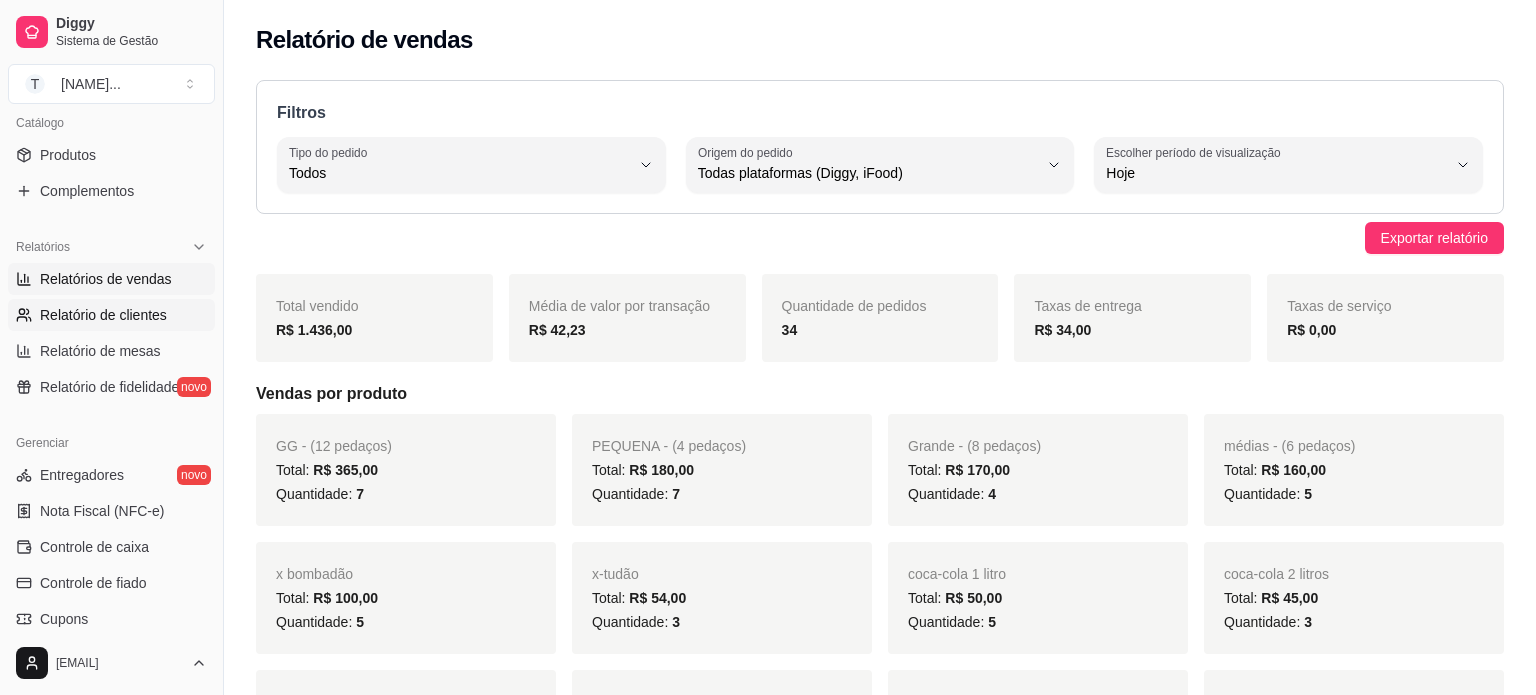 select on "30" 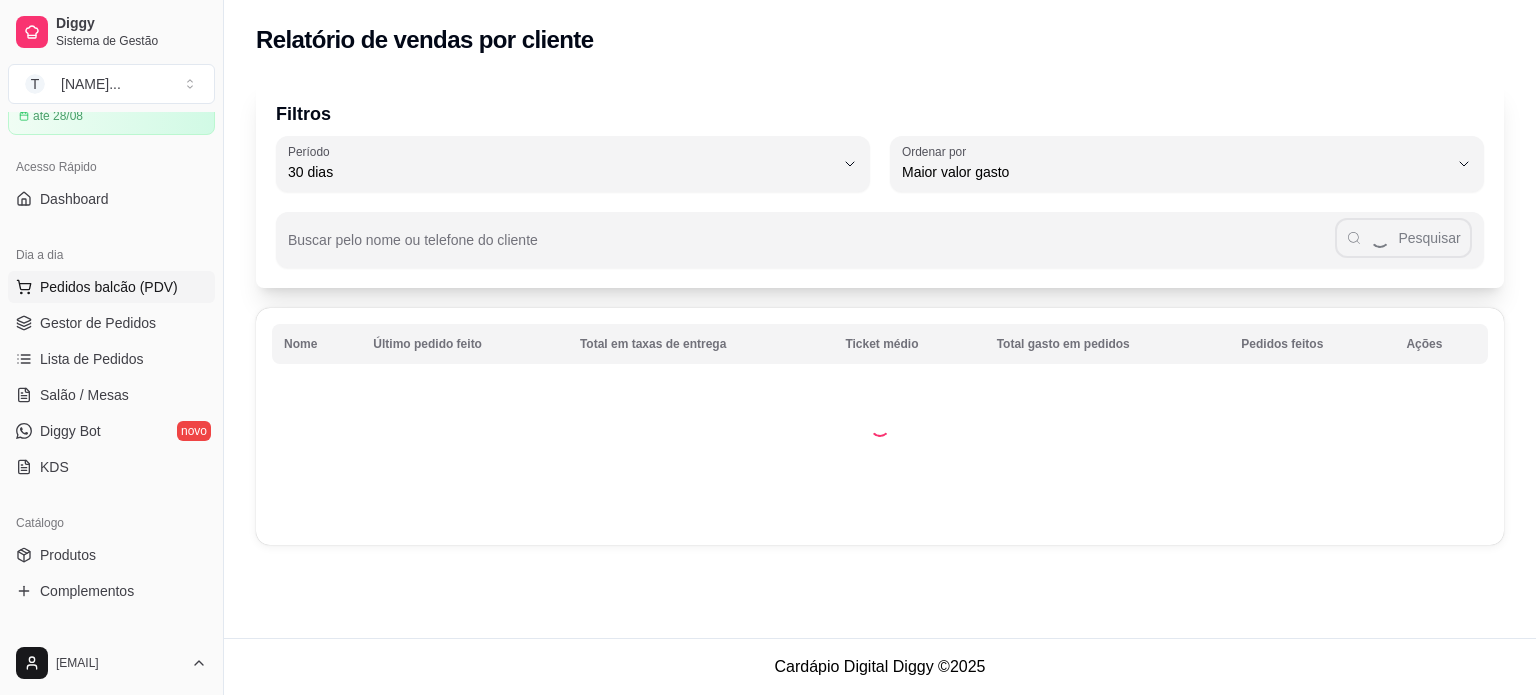 scroll, scrollTop: 100, scrollLeft: 0, axis: vertical 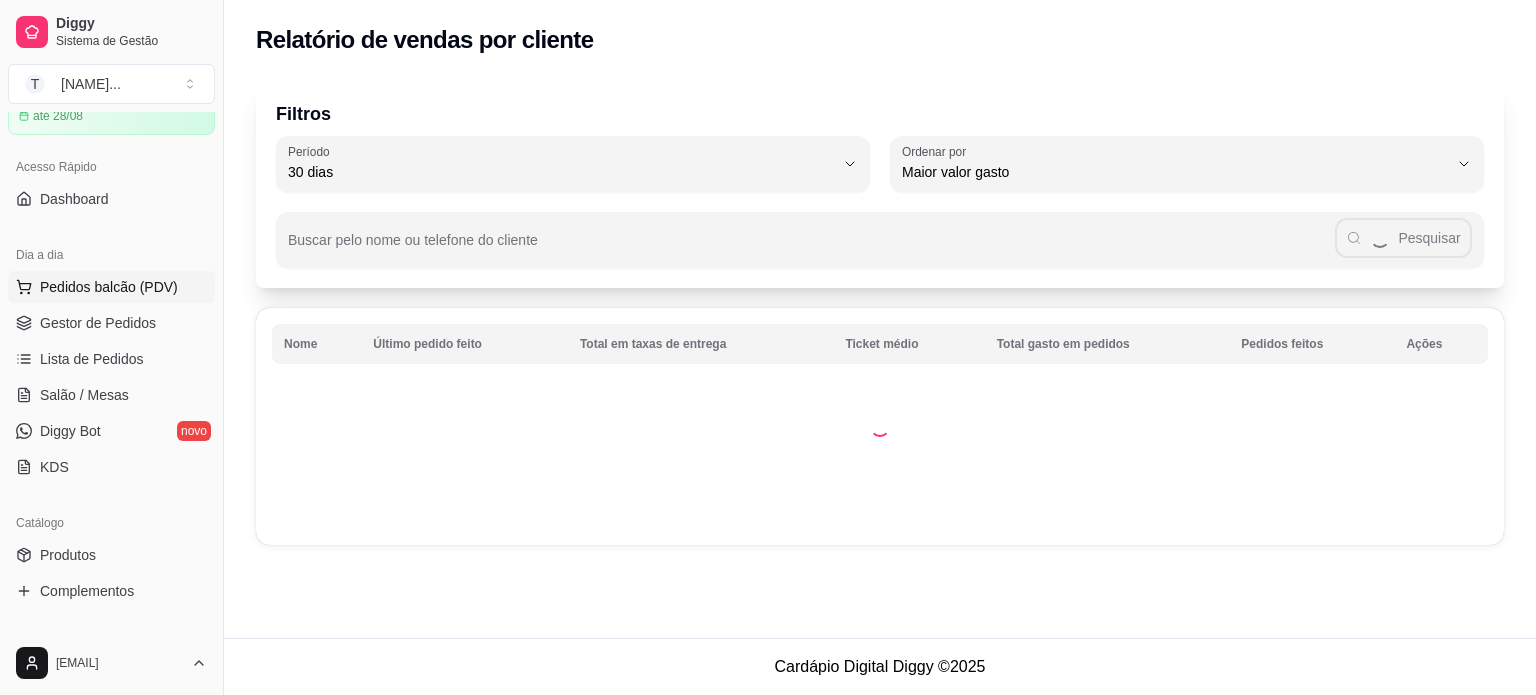 click on "Pedidos balcão (PDV)" at bounding box center (109, 287) 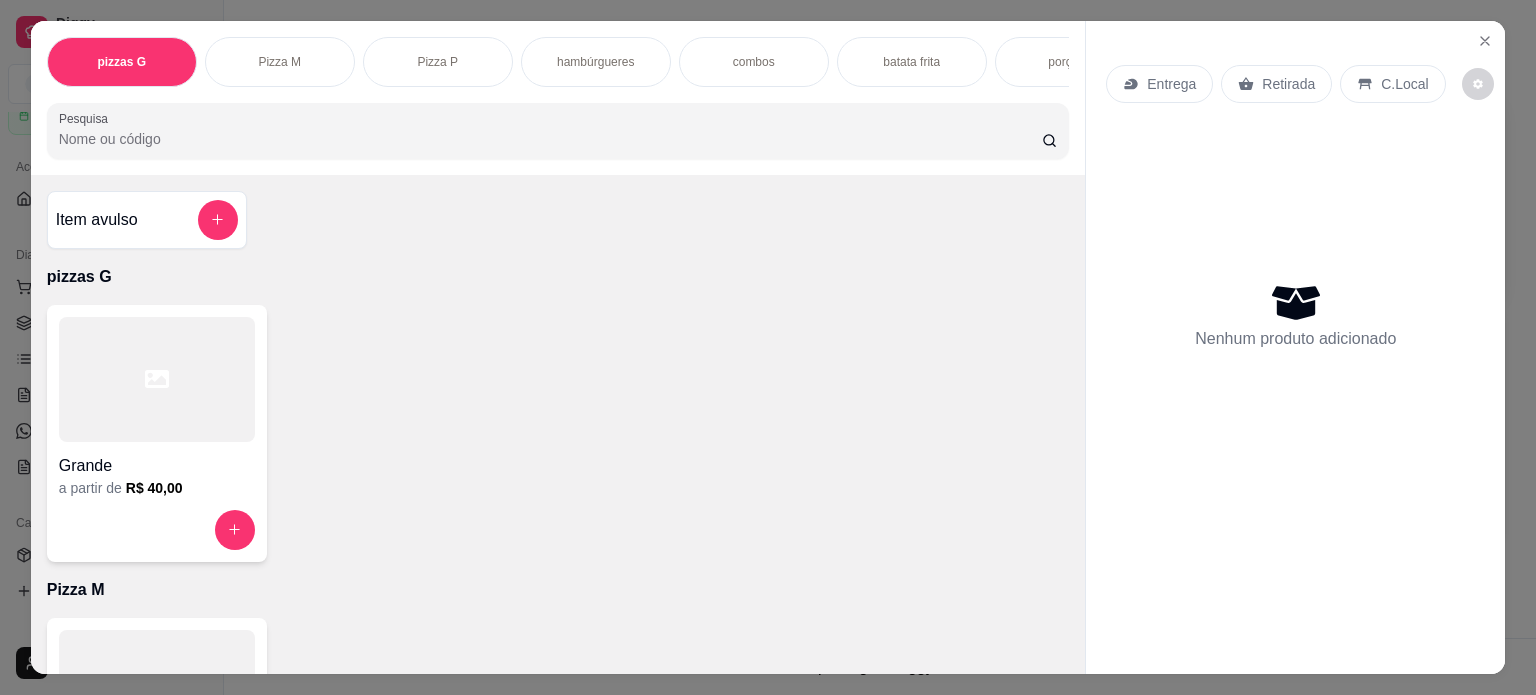click on "hambúrgueres" at bounding box center (595, 62) 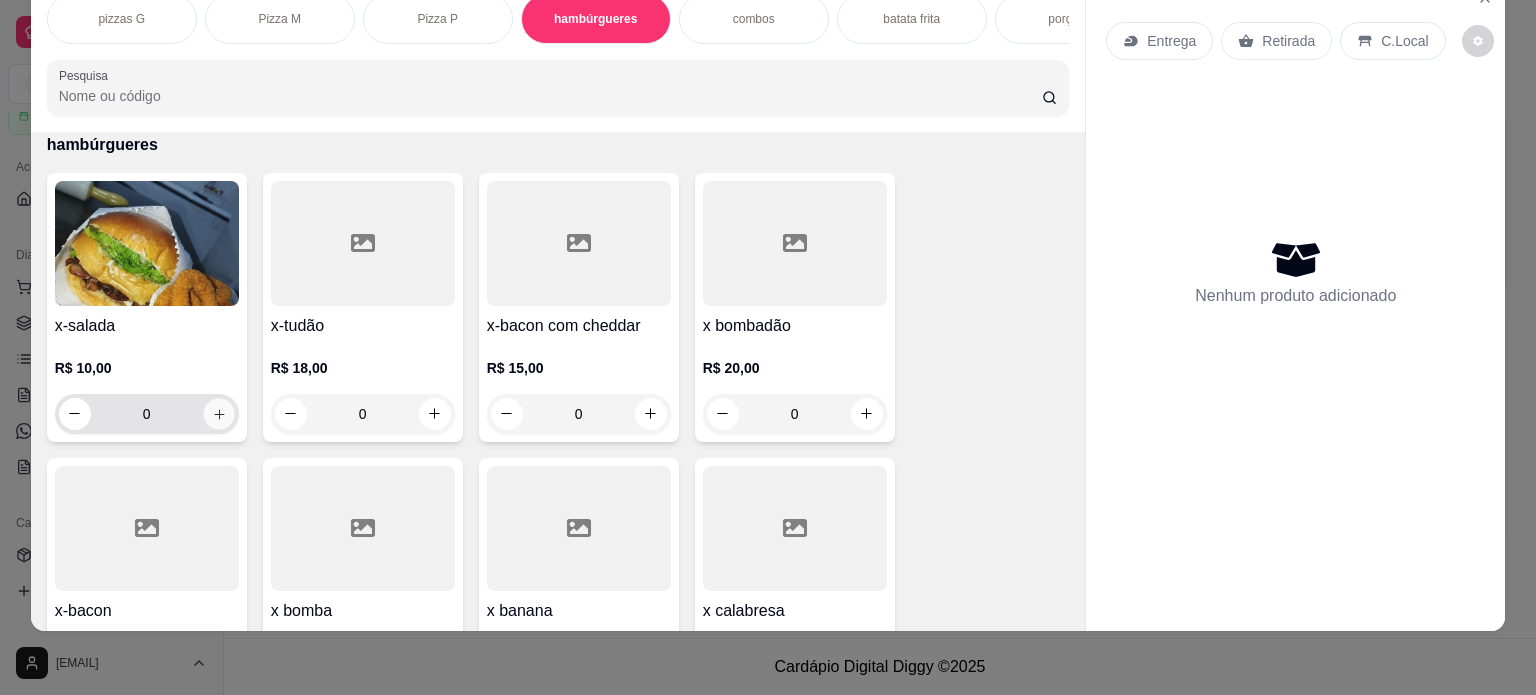 click 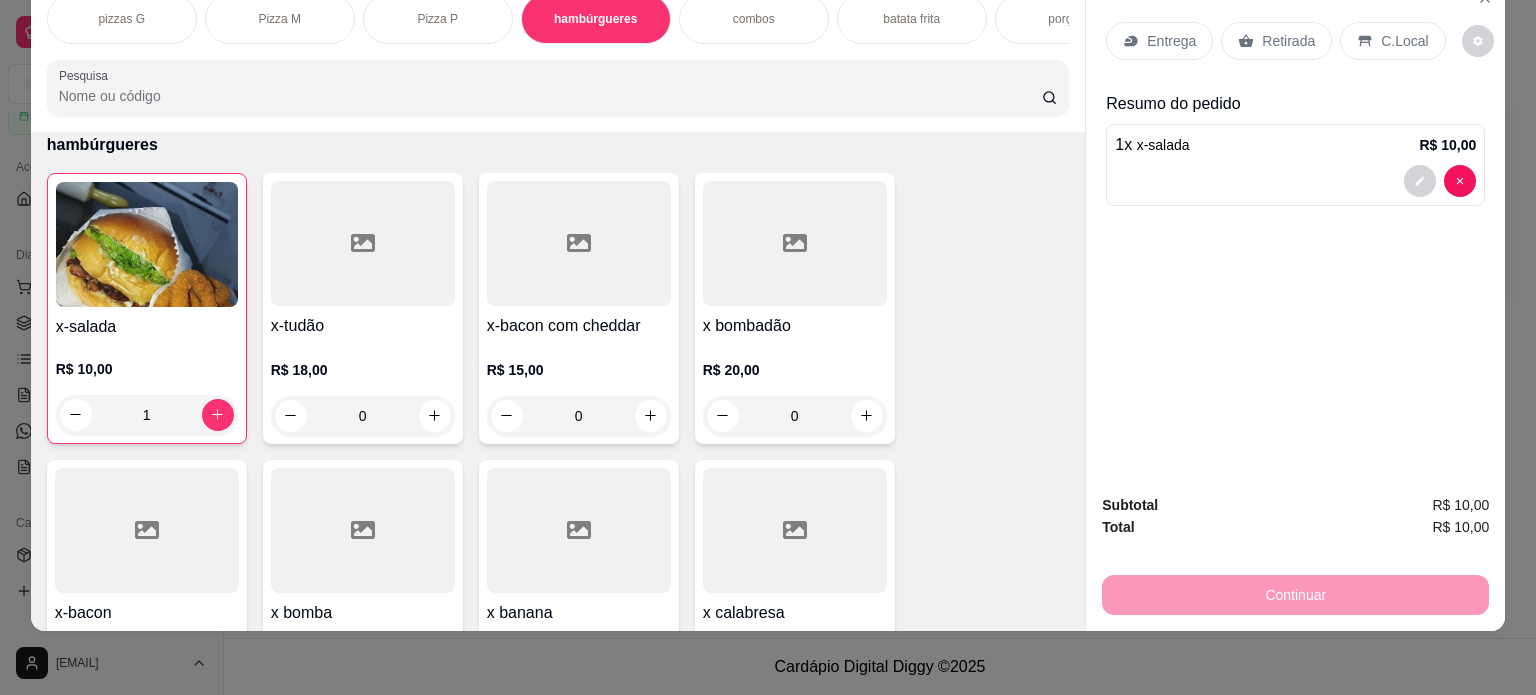 click on "porções" at bounding box center (1070, 19) 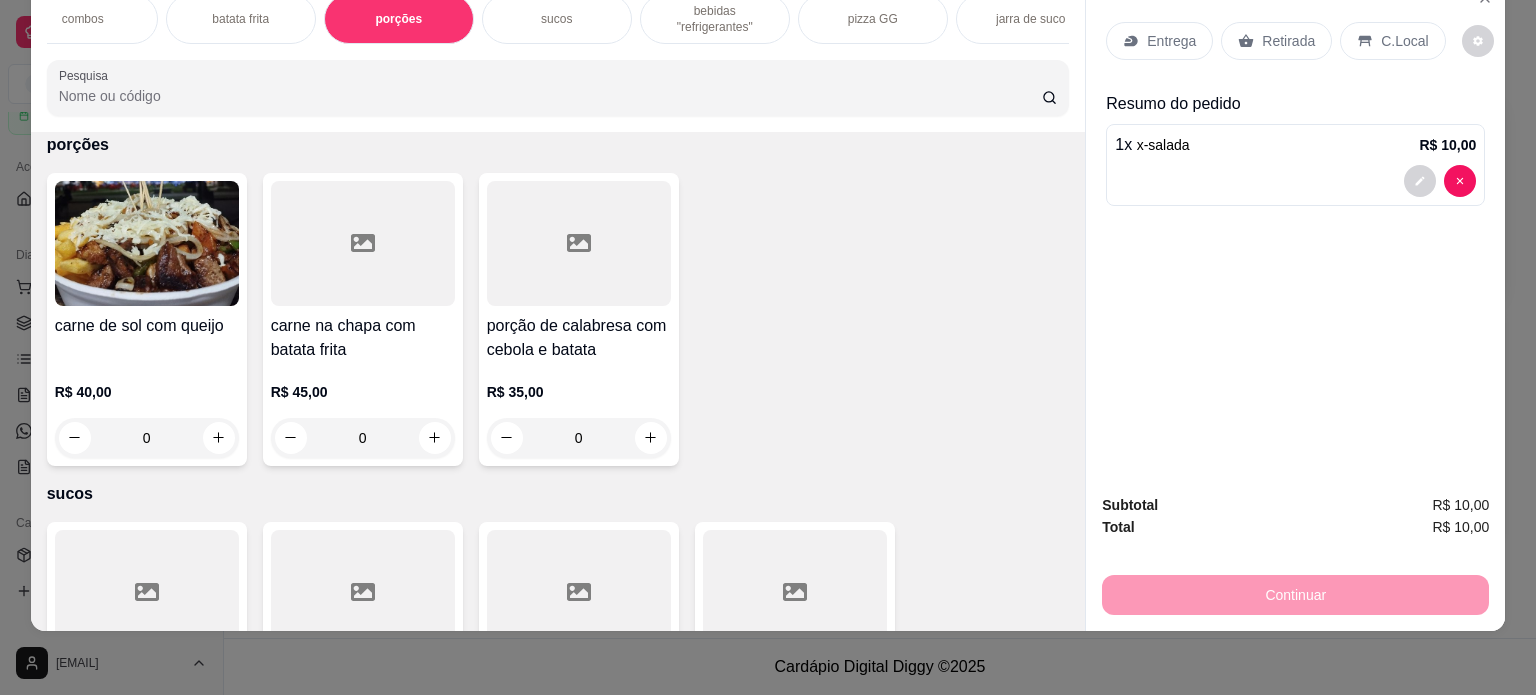 scroll, scrollTop: 0, scrollLeft: 680, axis: horizontal 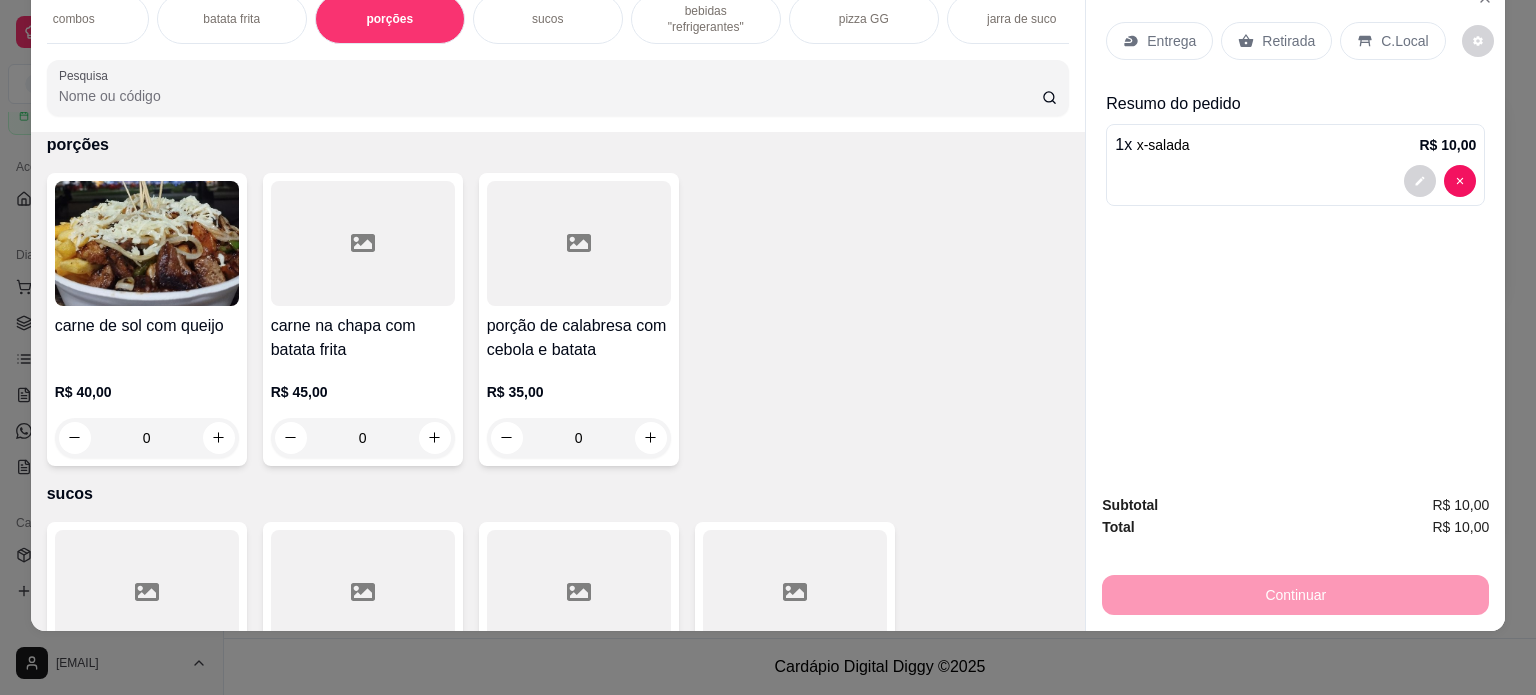click on "sucos" at bounding box center (548, 19) 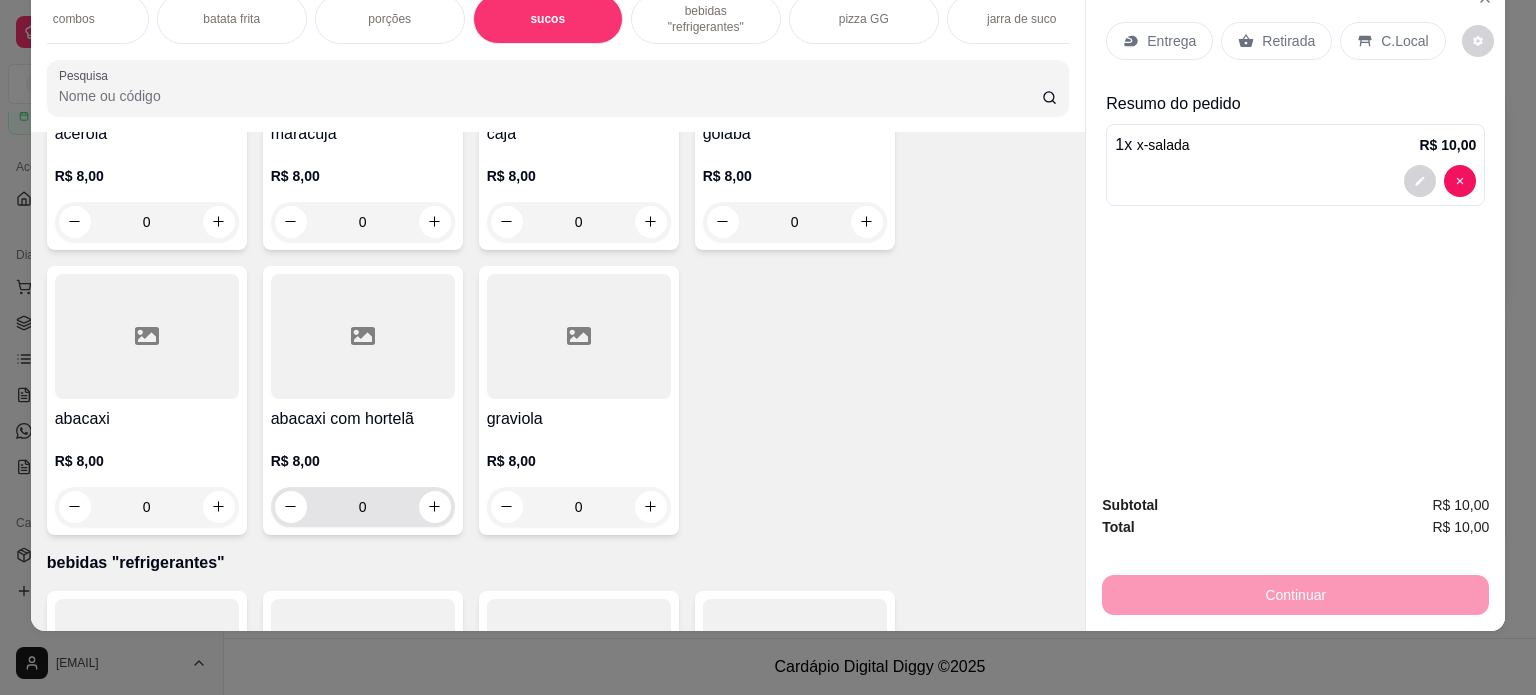 scroll, scrollTop: 2839, scrollLeft: 0, axis: vertical 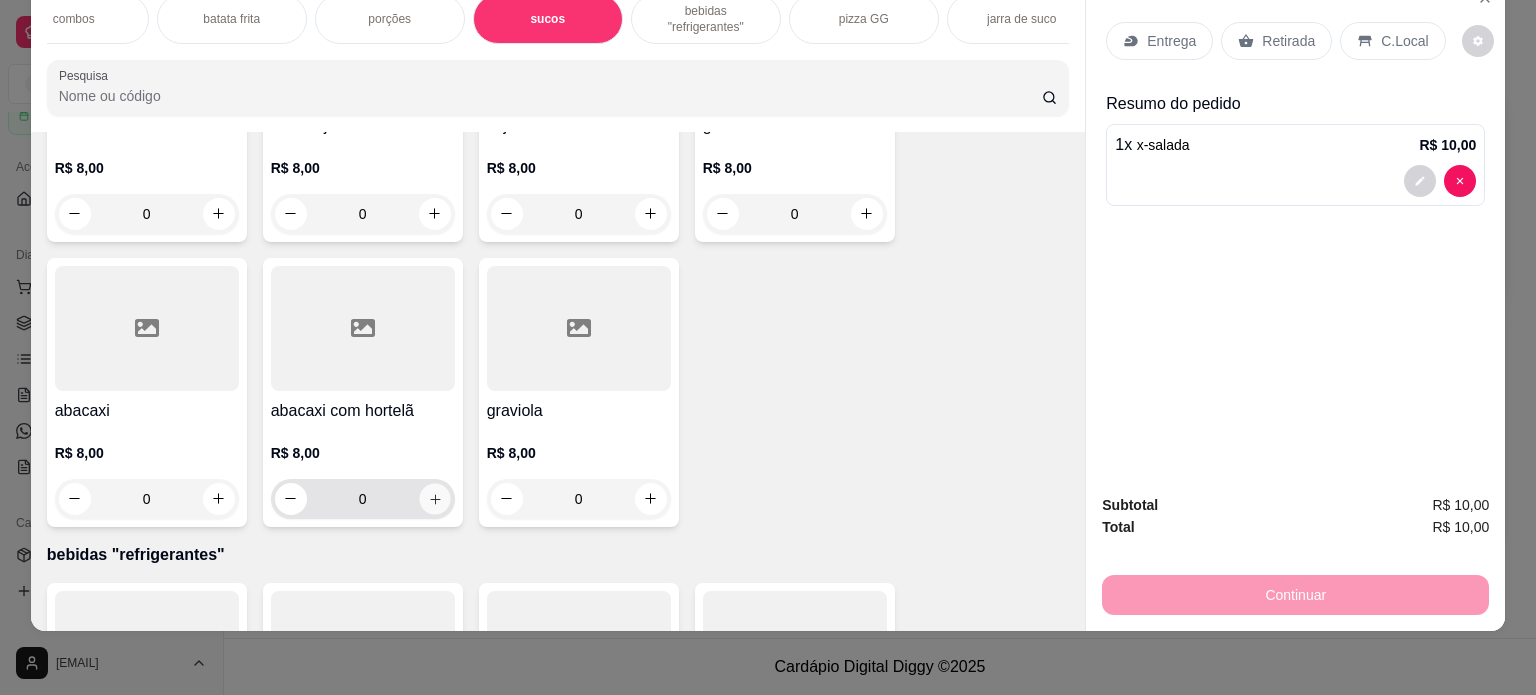 click 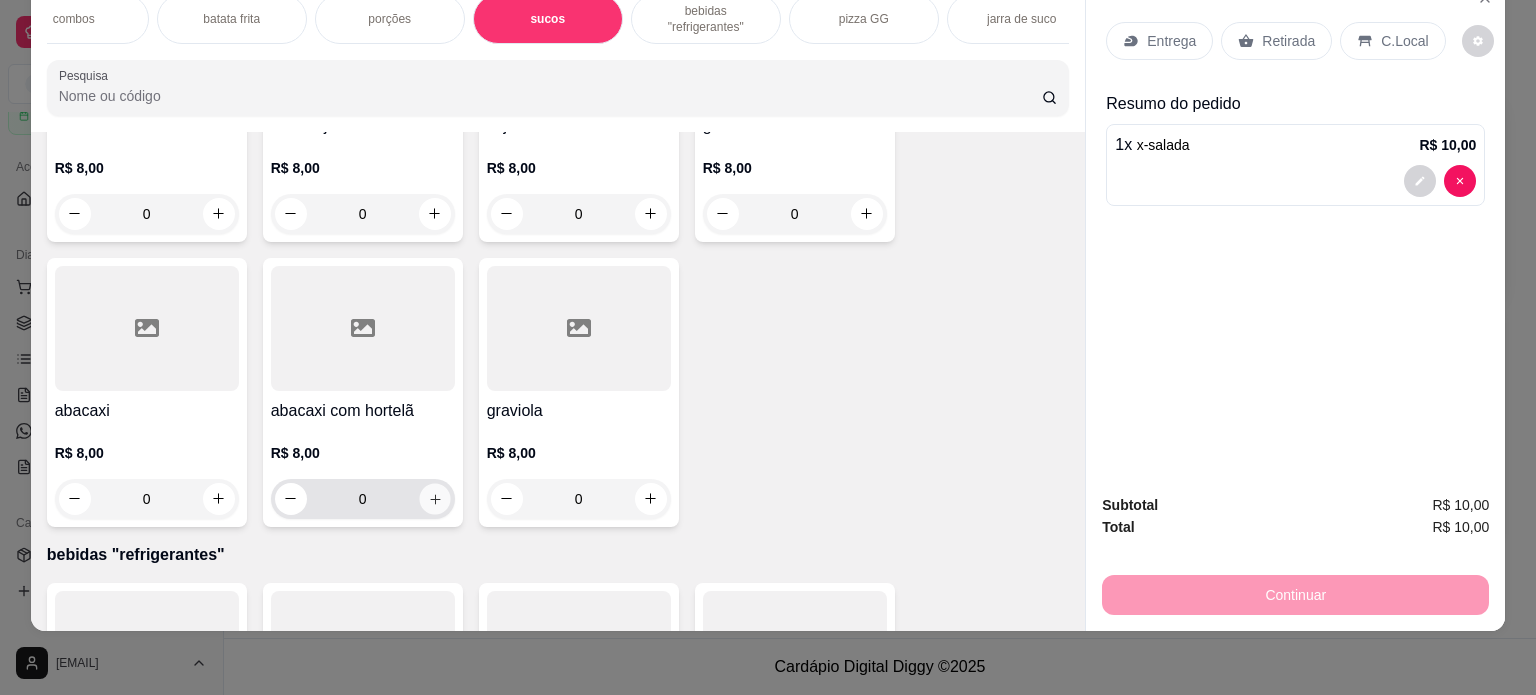 type on "1" 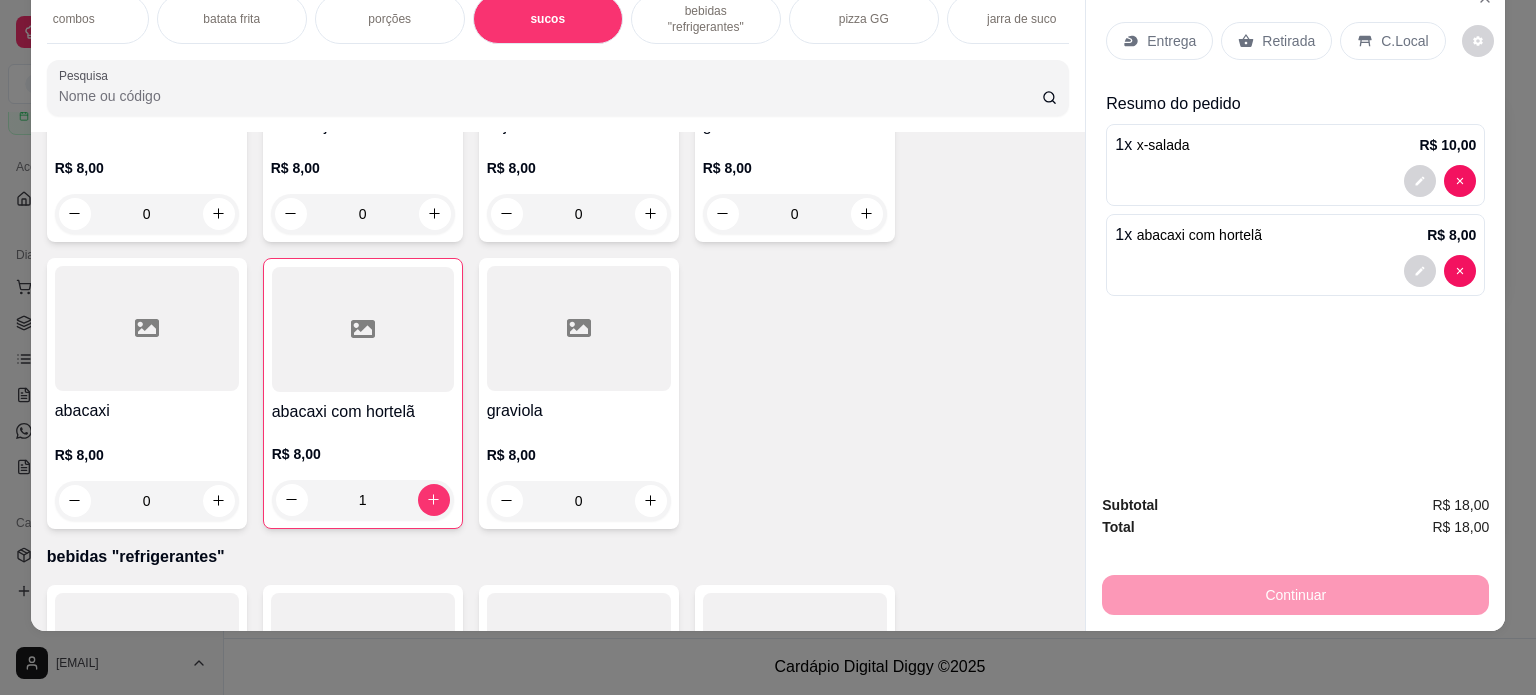 click on "C.Local" at bounding box center (1404, 41) 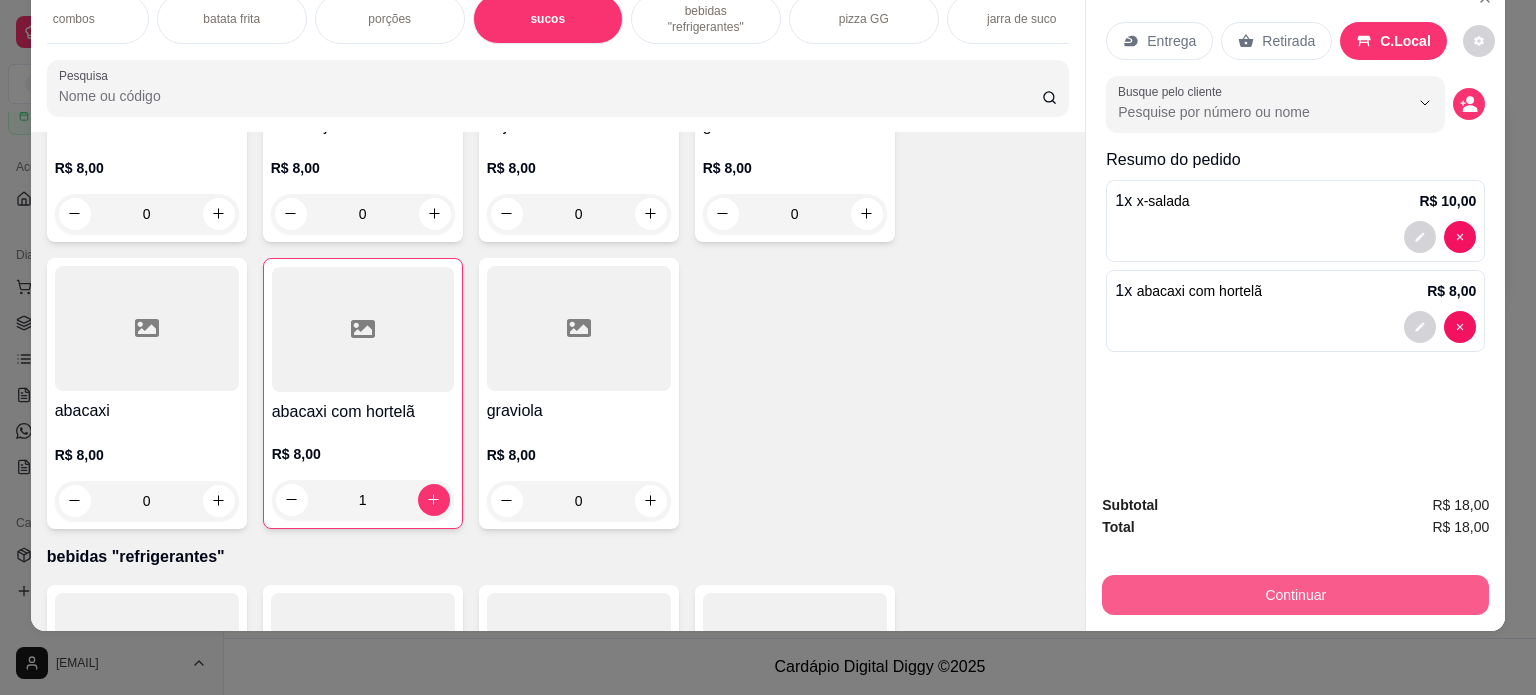 click on "Continuar" at bounding box center (1295, 595) 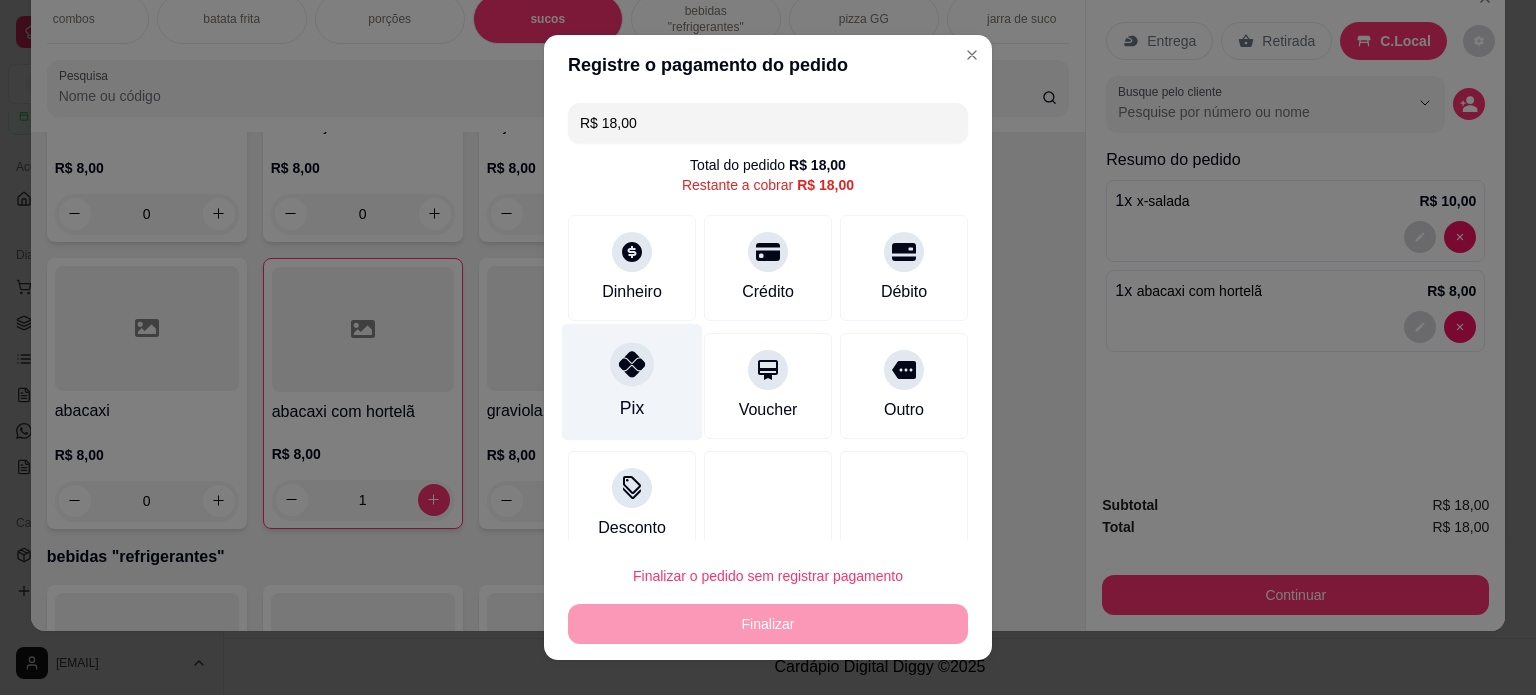 click at bounding box center [632, 364] 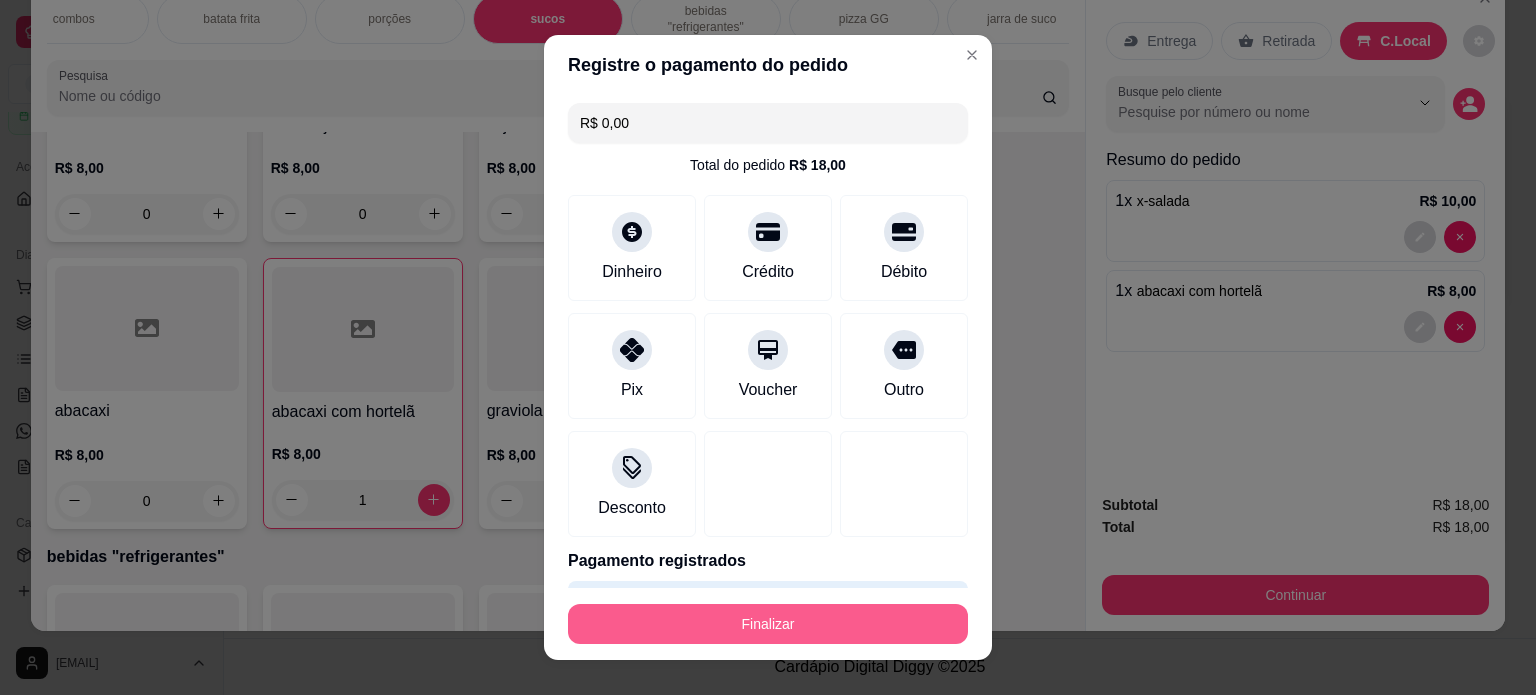 click on "Finalizar" at bounding box center [768, 624] 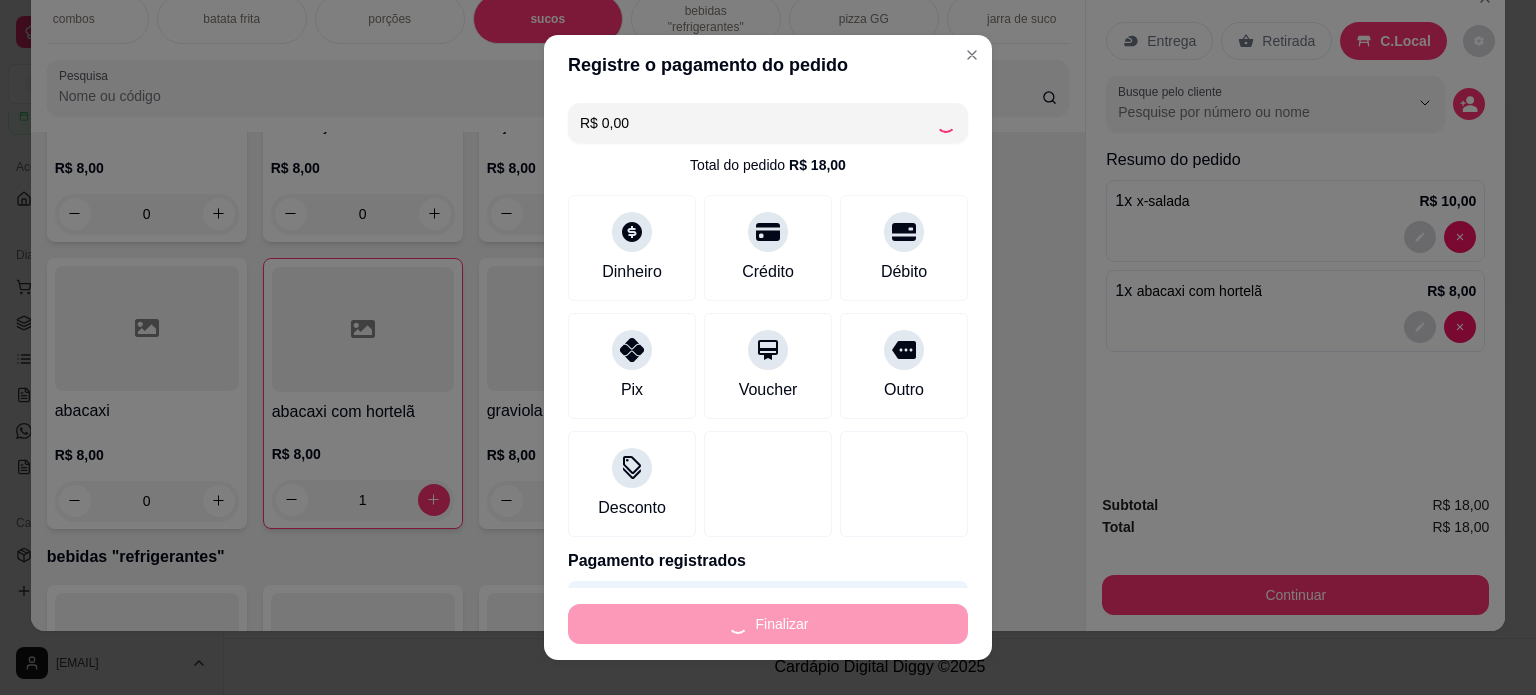 type on "0" 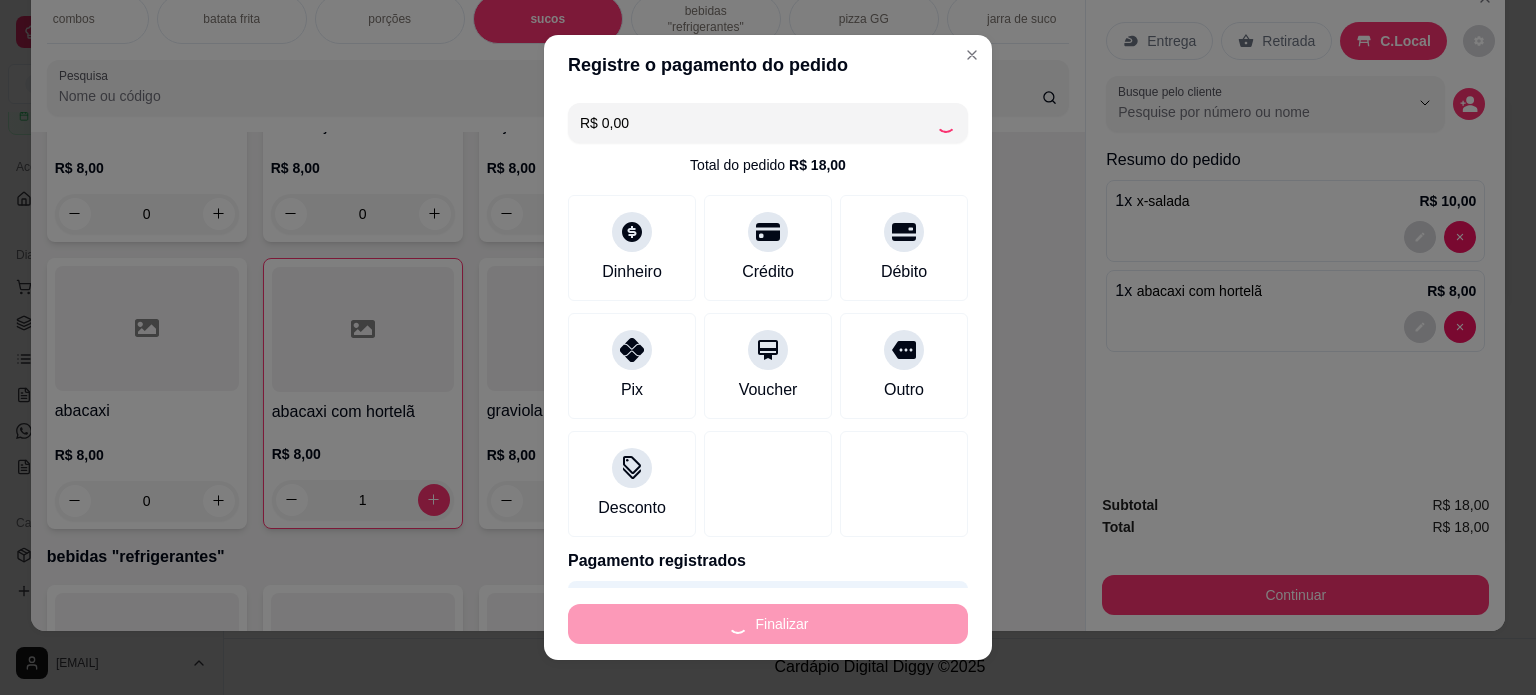 type on "0" 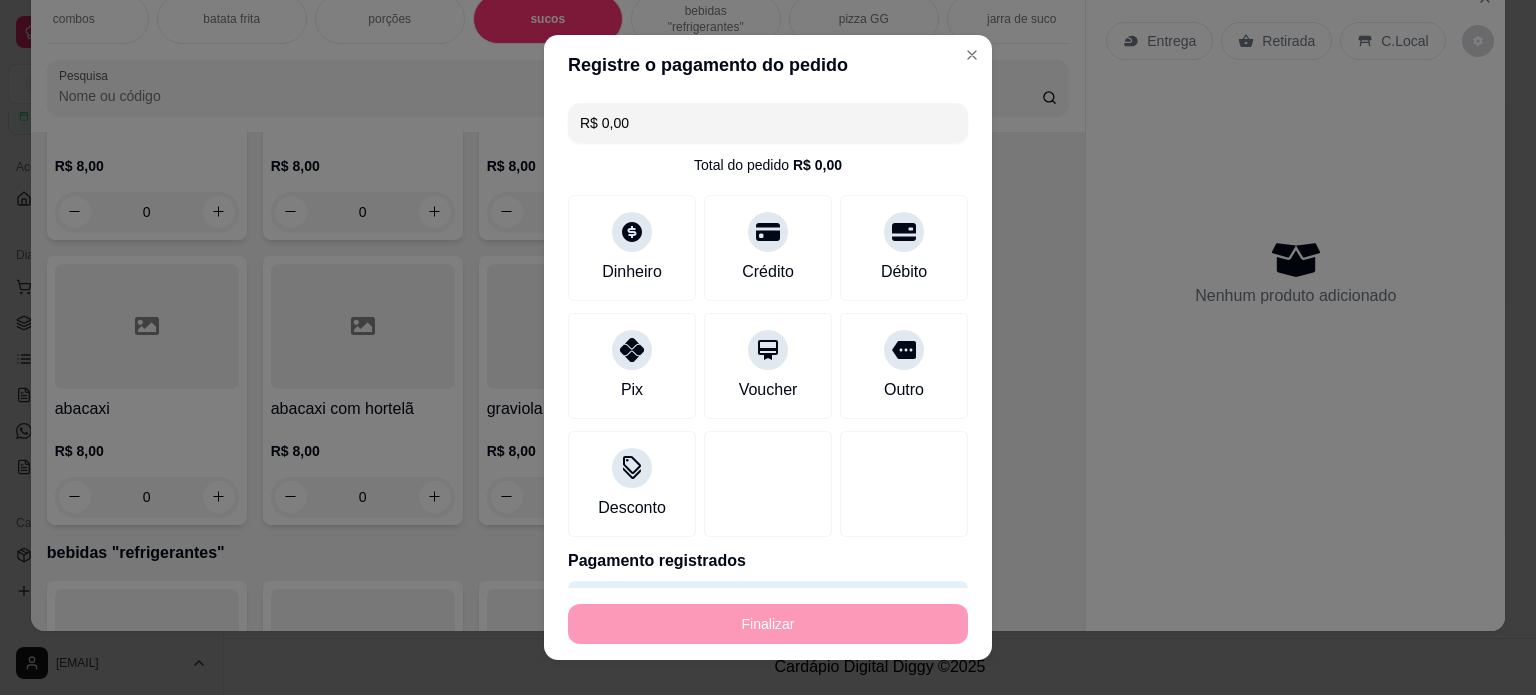 type on "-R$ 18,00" 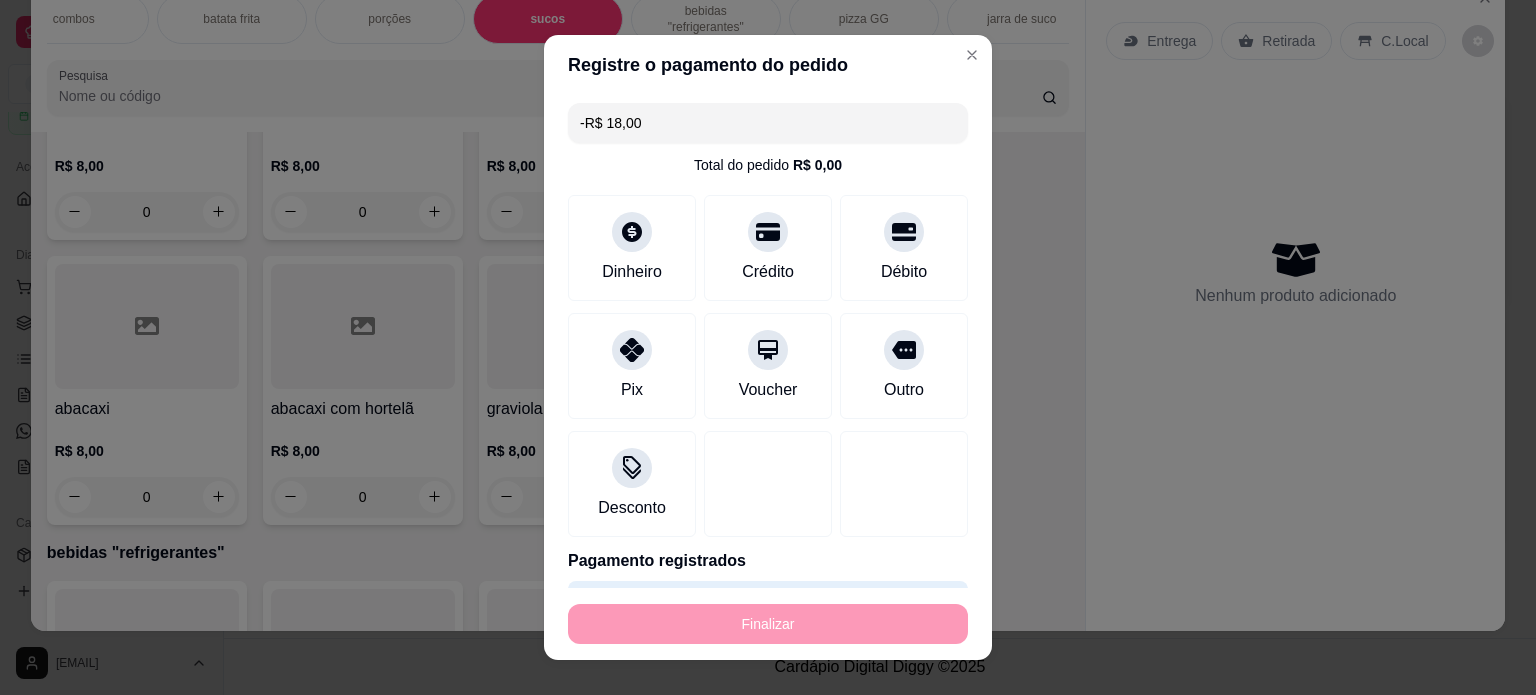scroll, scrollTop: 2837, scrollLeft: 0, axis: vertical 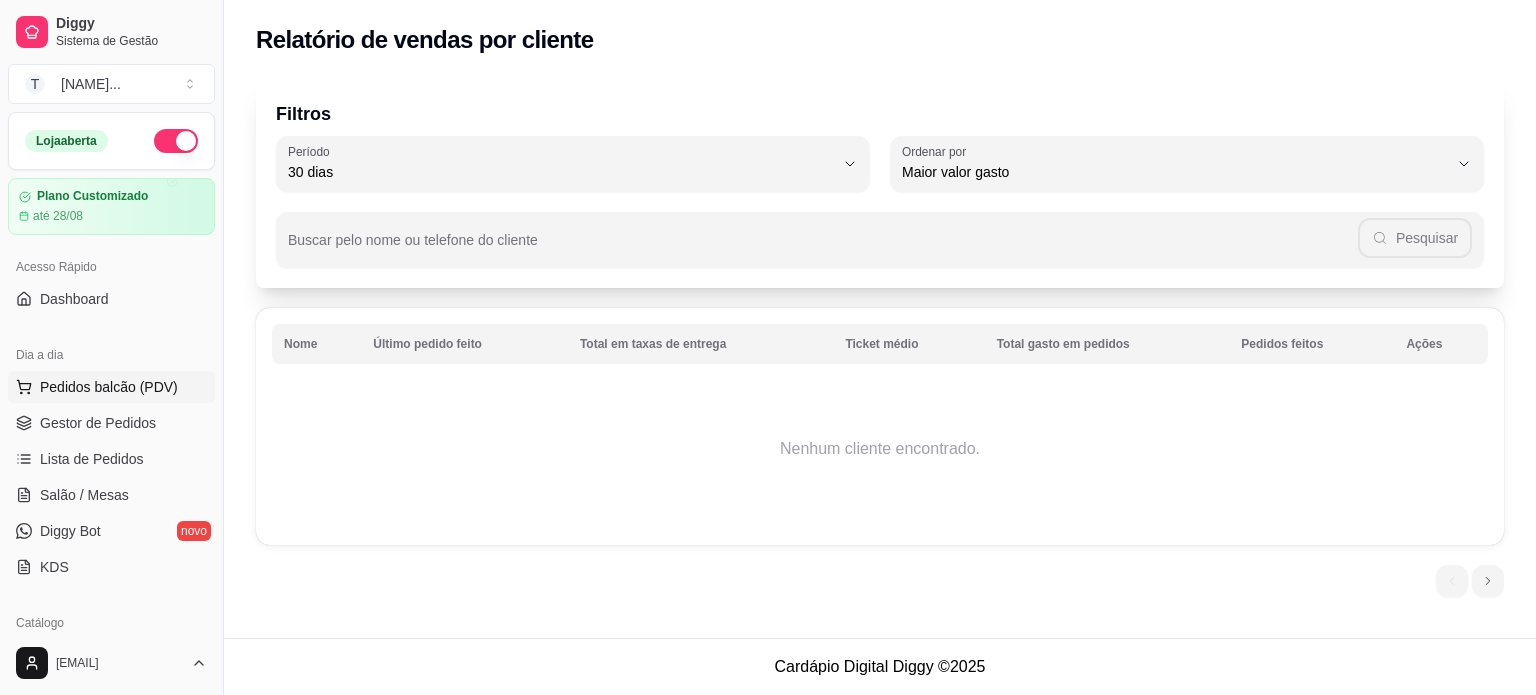 click on "Pedidos balcão (PDV)" at bounding box center [109, 387] 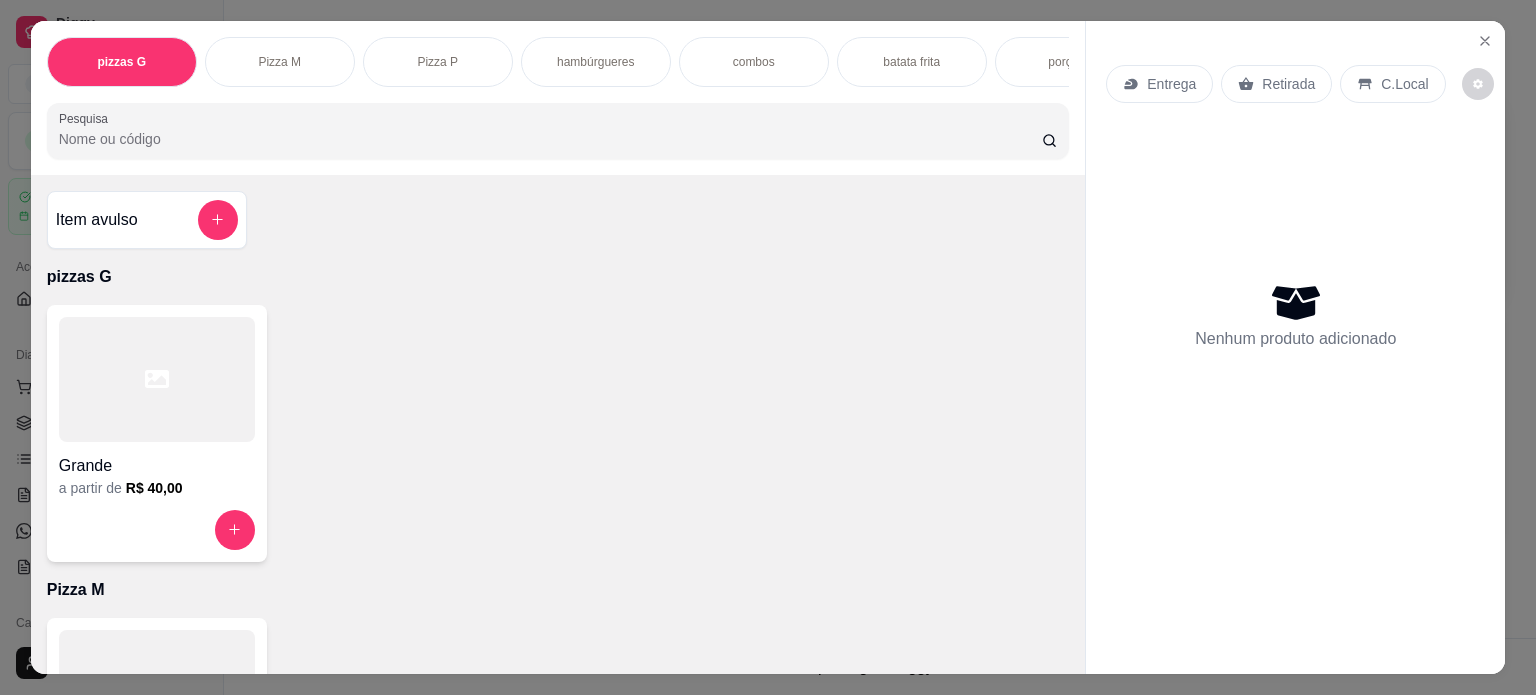 select on "ALL" 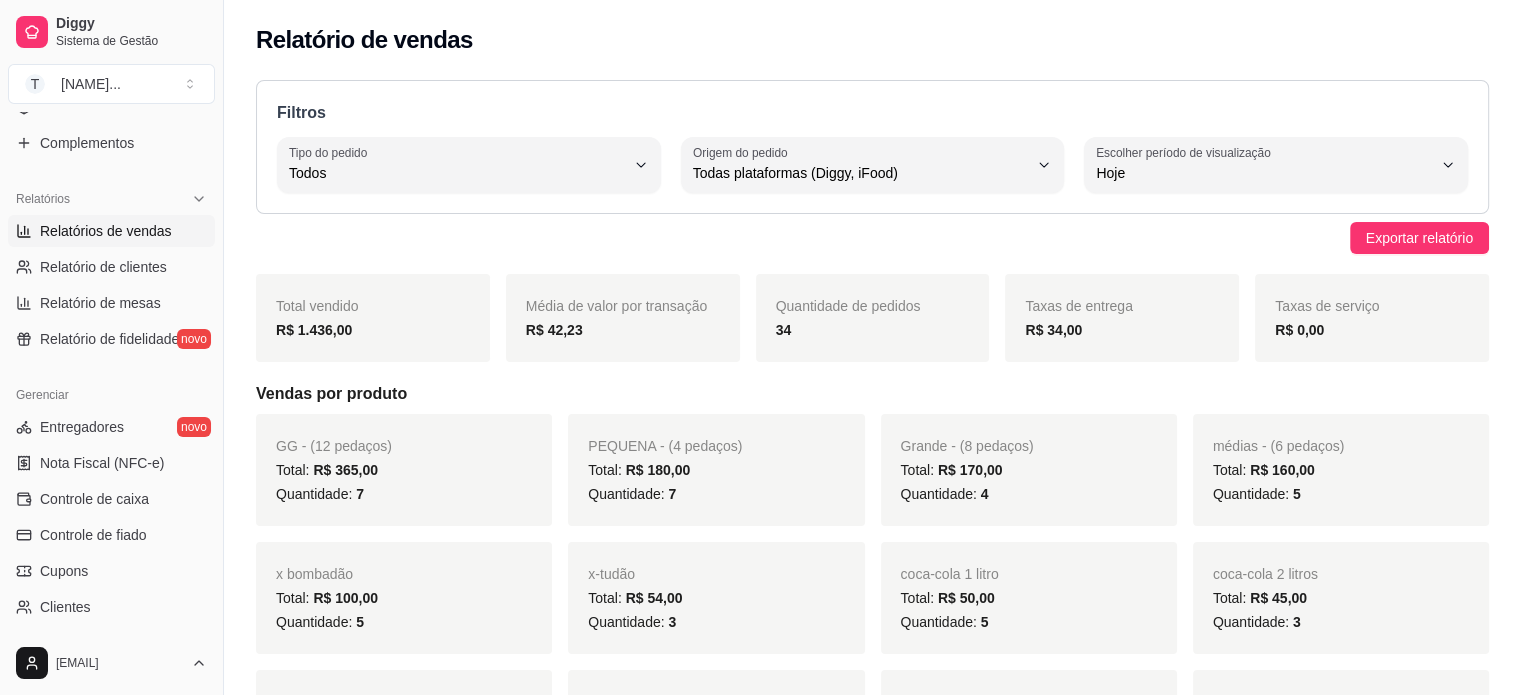 scroll, scrollTop: 600, scrollLeft: 0, axis: vertical 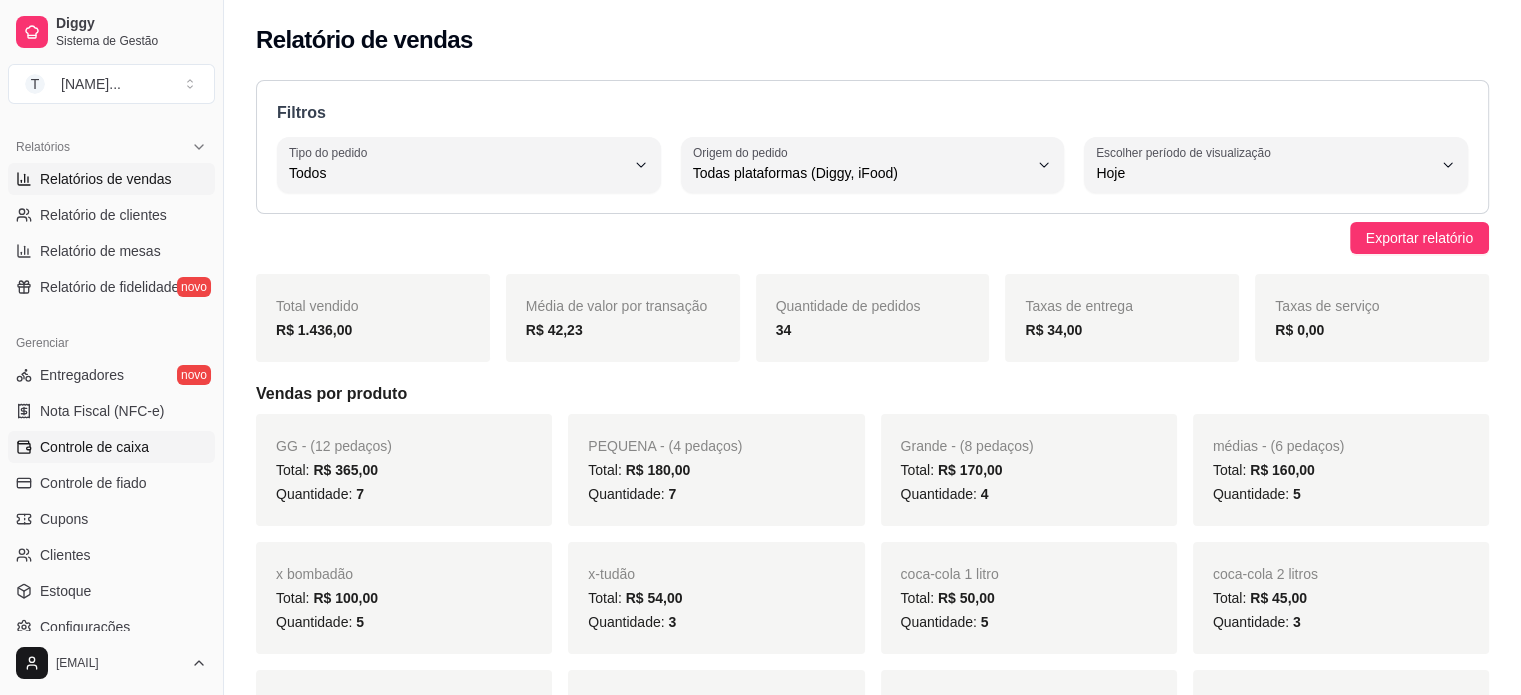 click on "Controle de caixa" at bounding box center (111, 447) 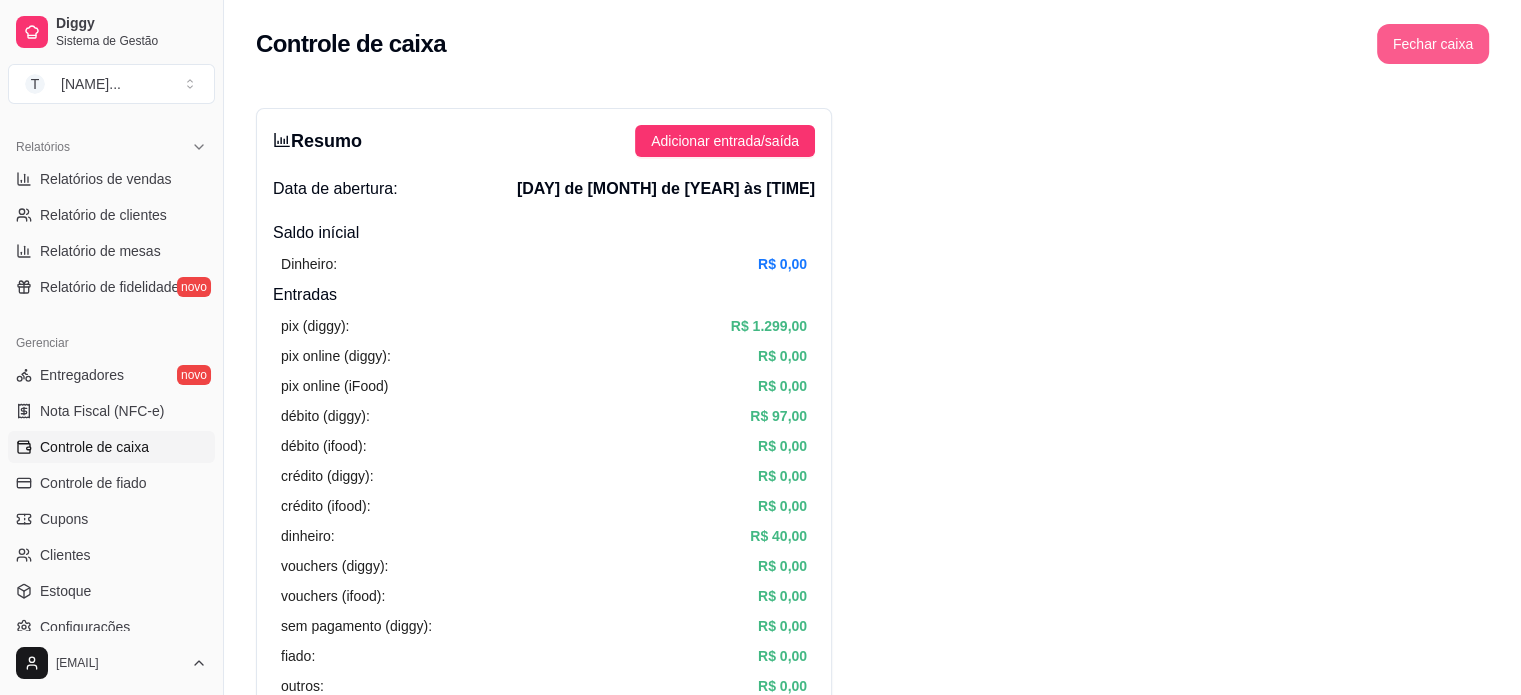 click on "Fechar caixa" at bounding box center [1433, 44] 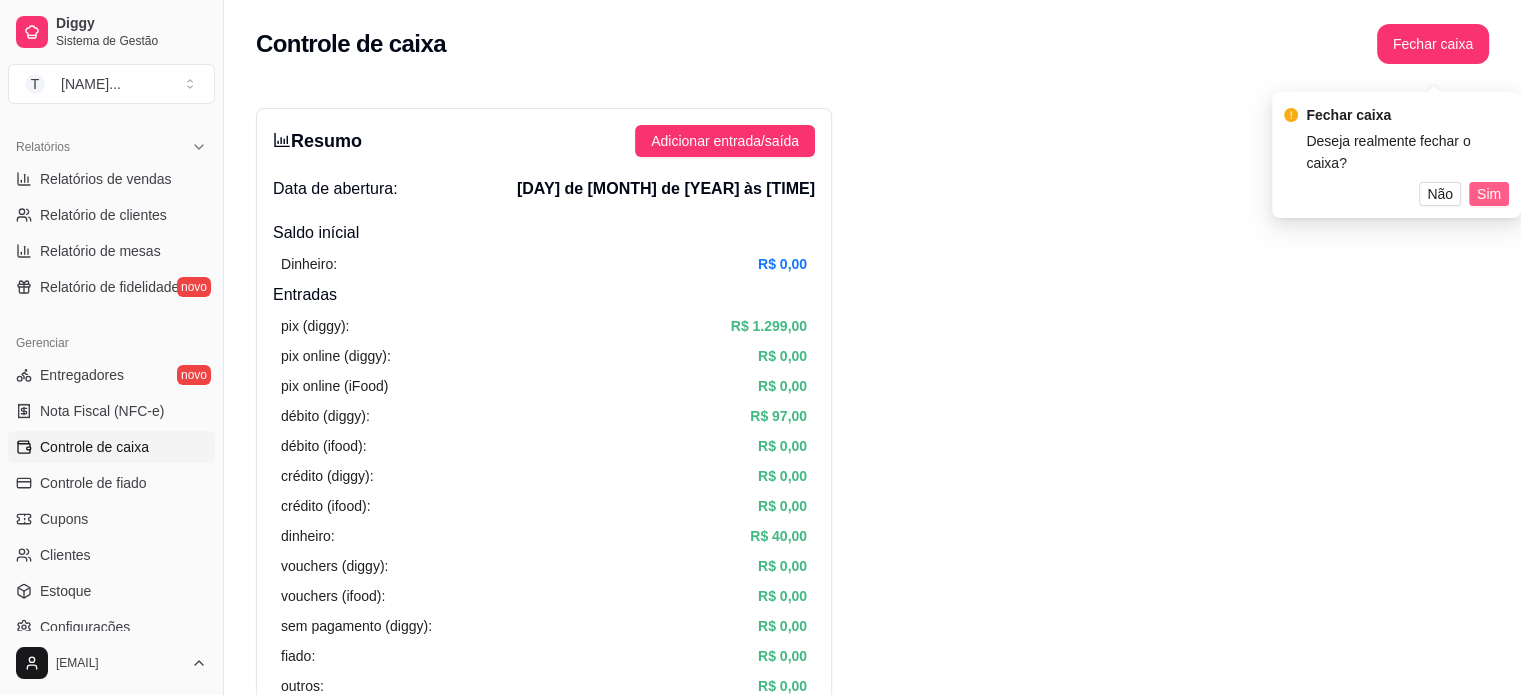 click on "Sim" at bounding box center [1489, 194] 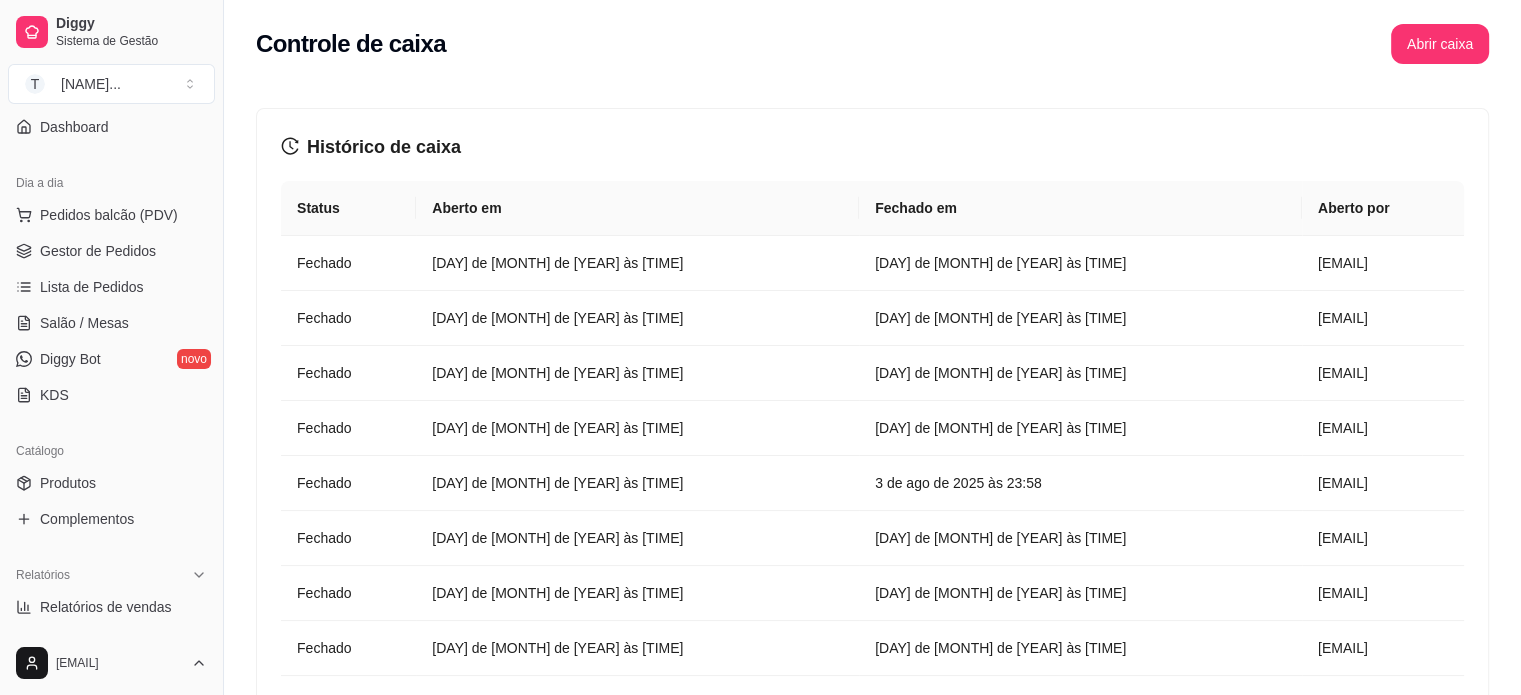 scroll, scrollTop: 0, scrollLeft: 0, axis: both 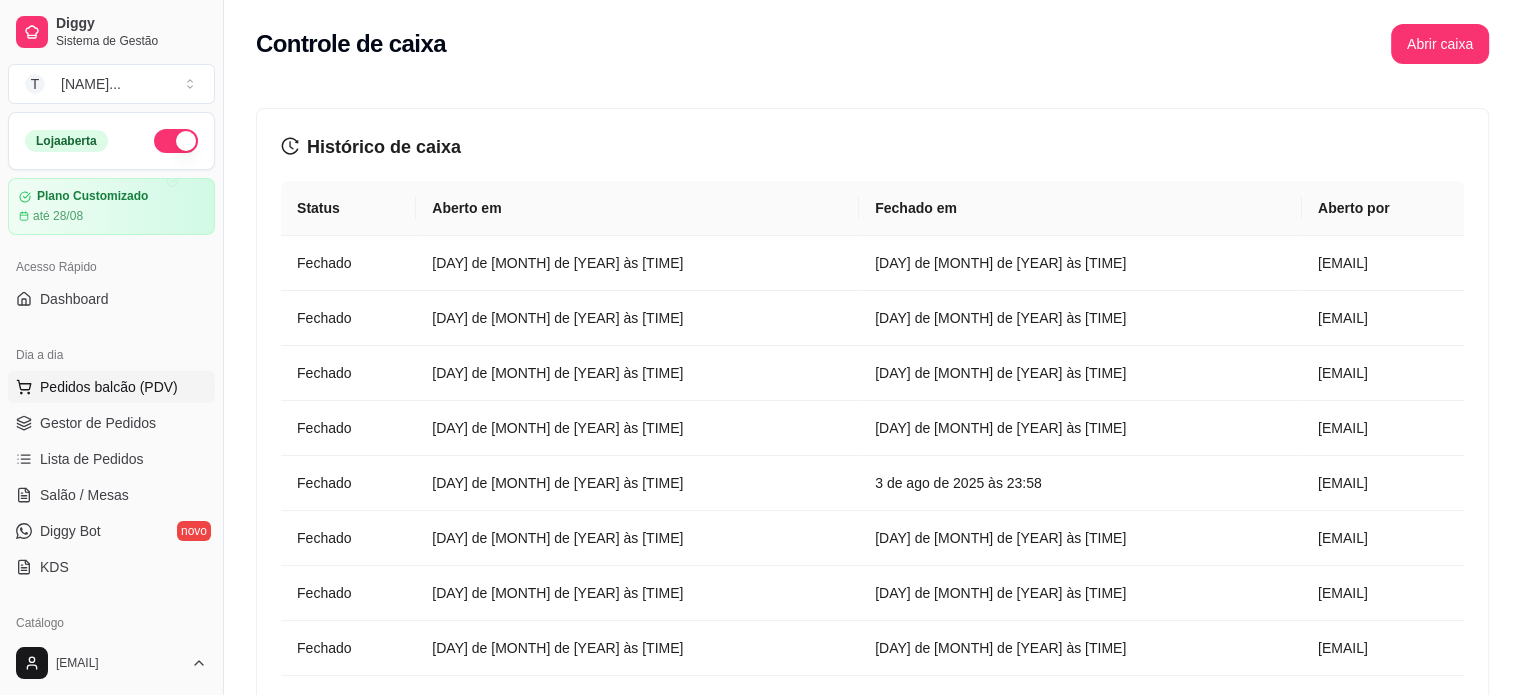 click on "Pedidos balcão (PDV)" at bounding box center [109, 387] 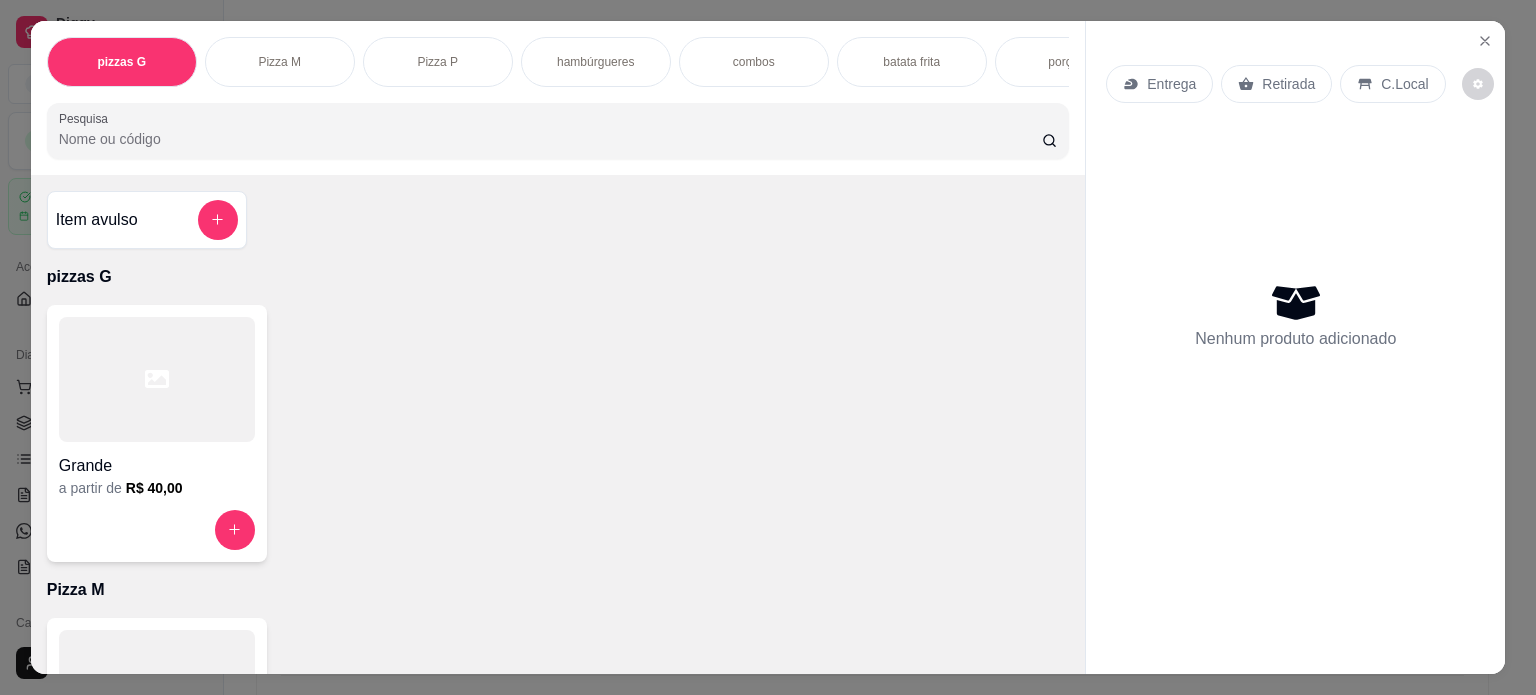 select on "ALL" 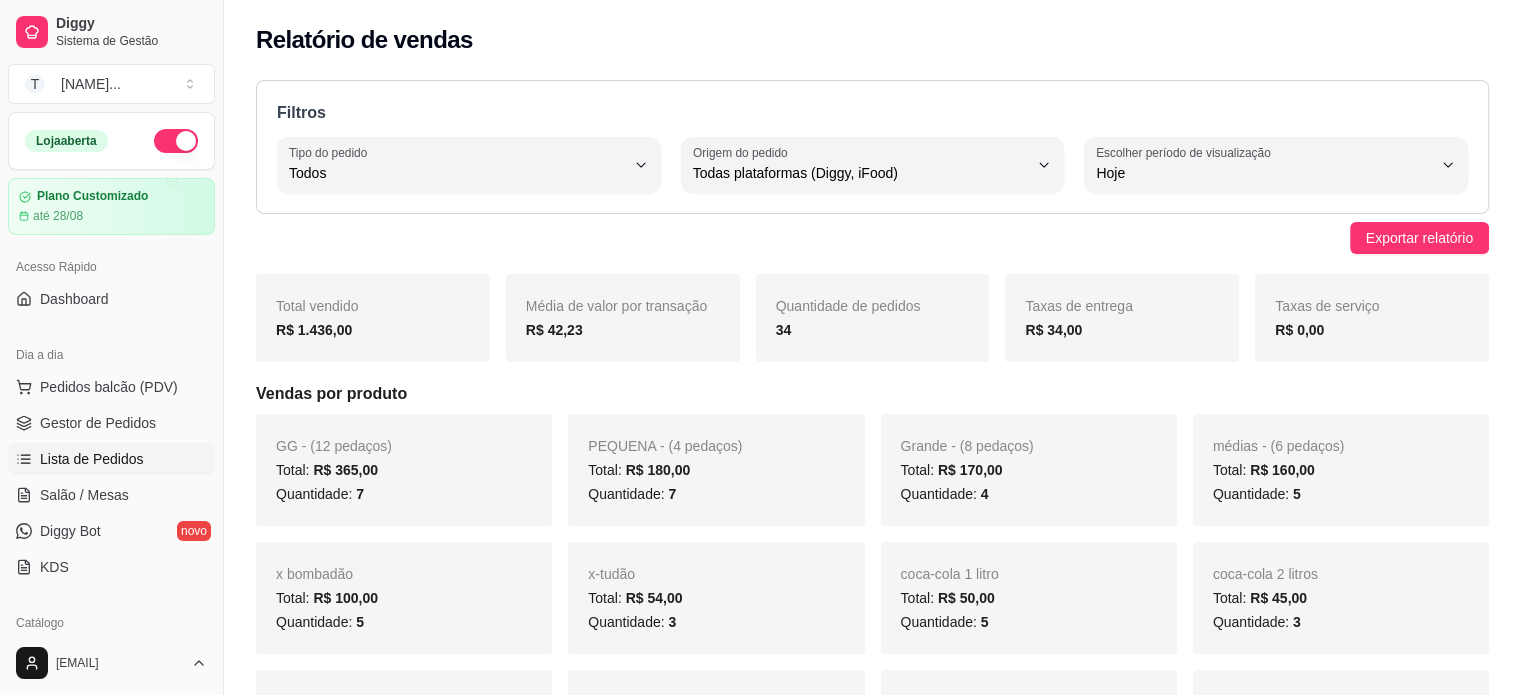 click on "Lista de Pedidos" at bounding box center (92, 459) 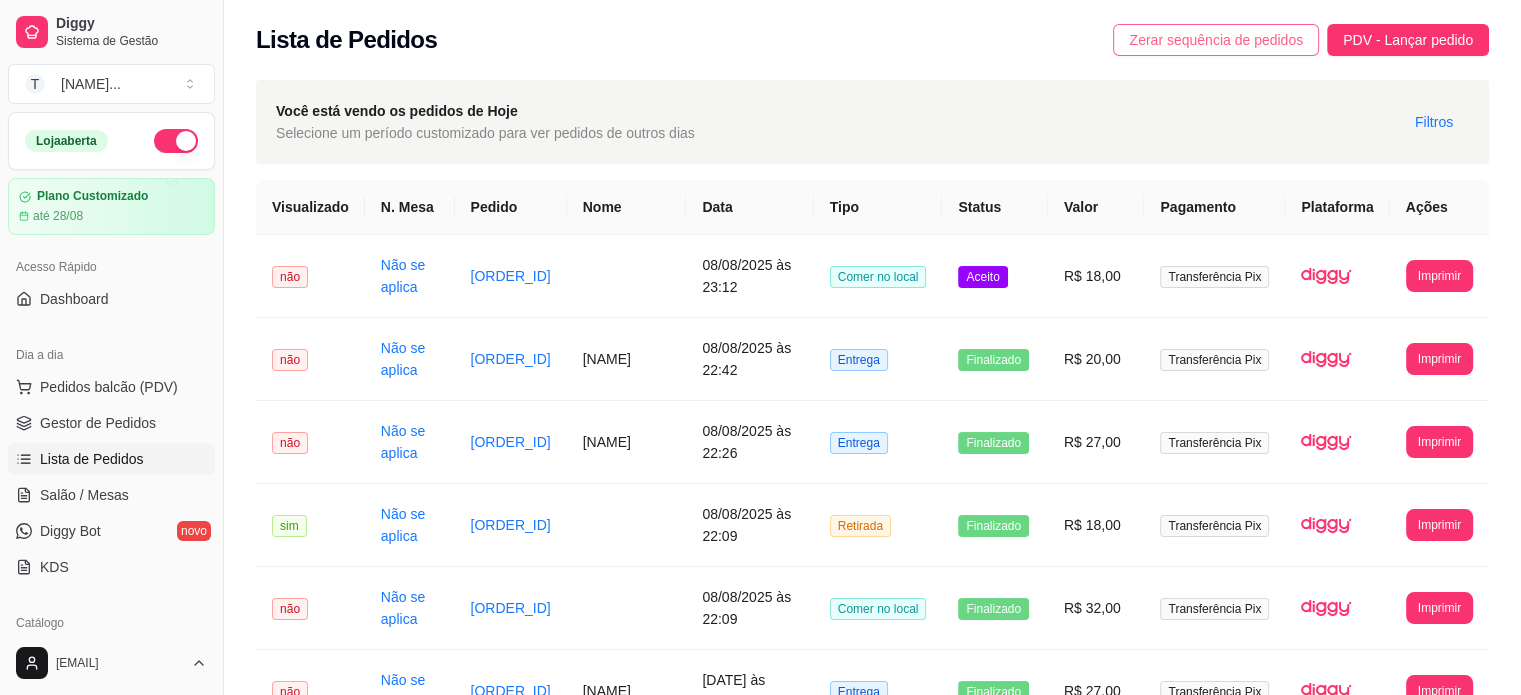 click on "Zerar sequência de pedidos" at bounding box center [1216, 40] 